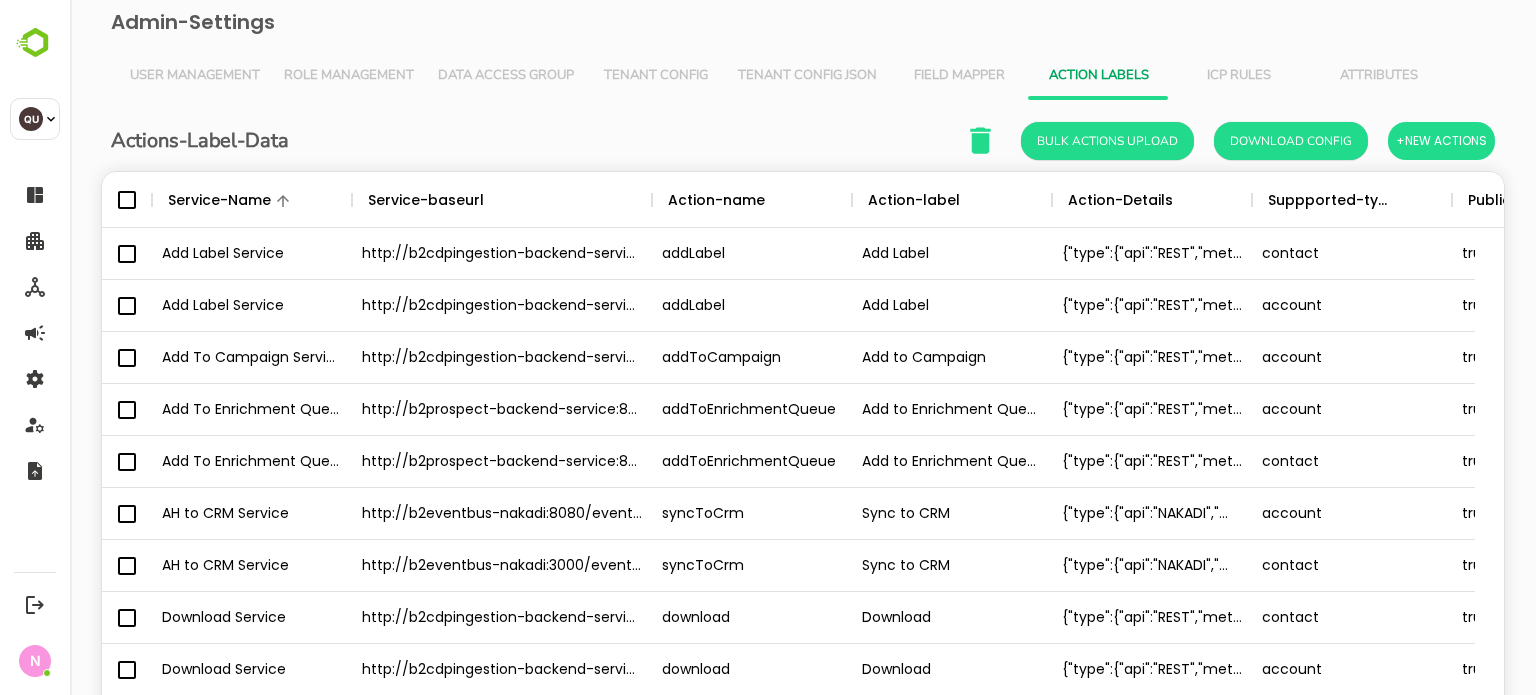 scroll, scrollTop: 0, scrollLeft: 0, axis: both 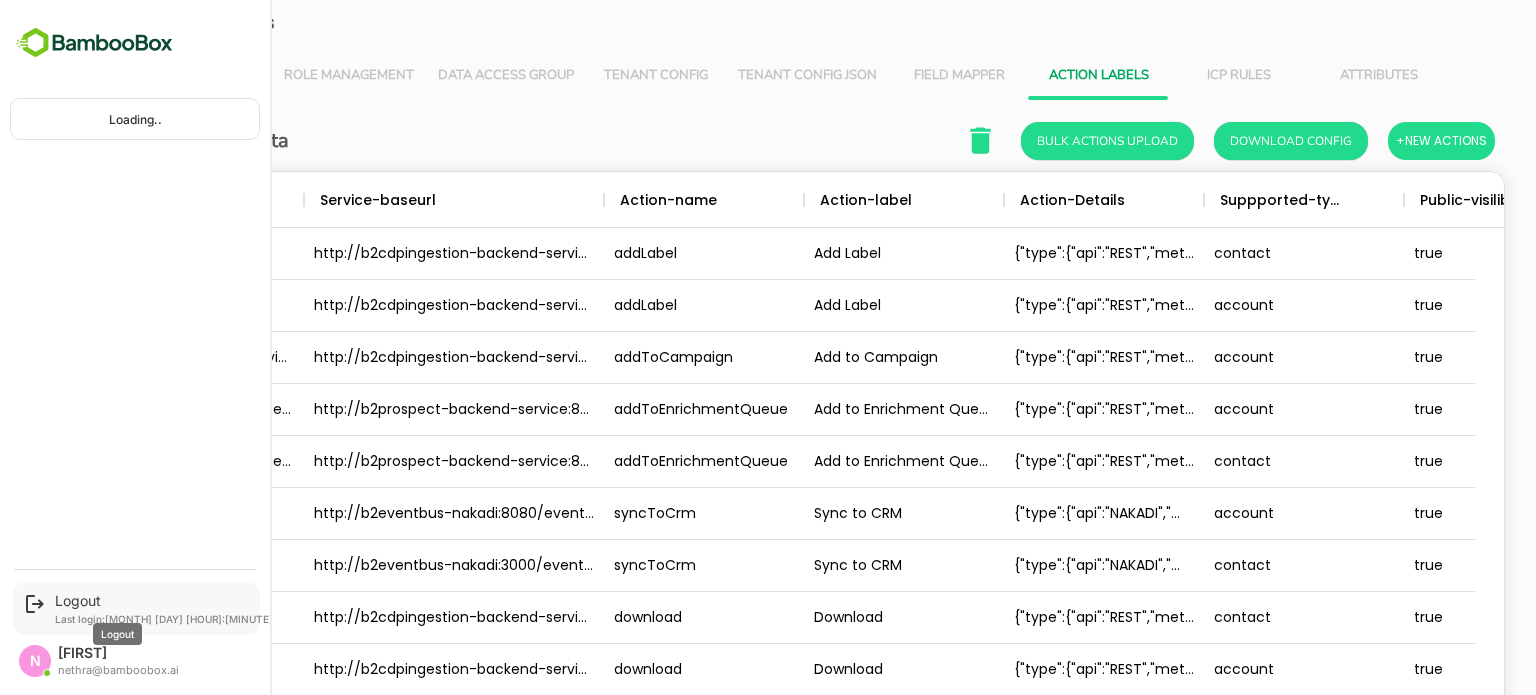 click on "Logout" at bounding box center [173, 600] 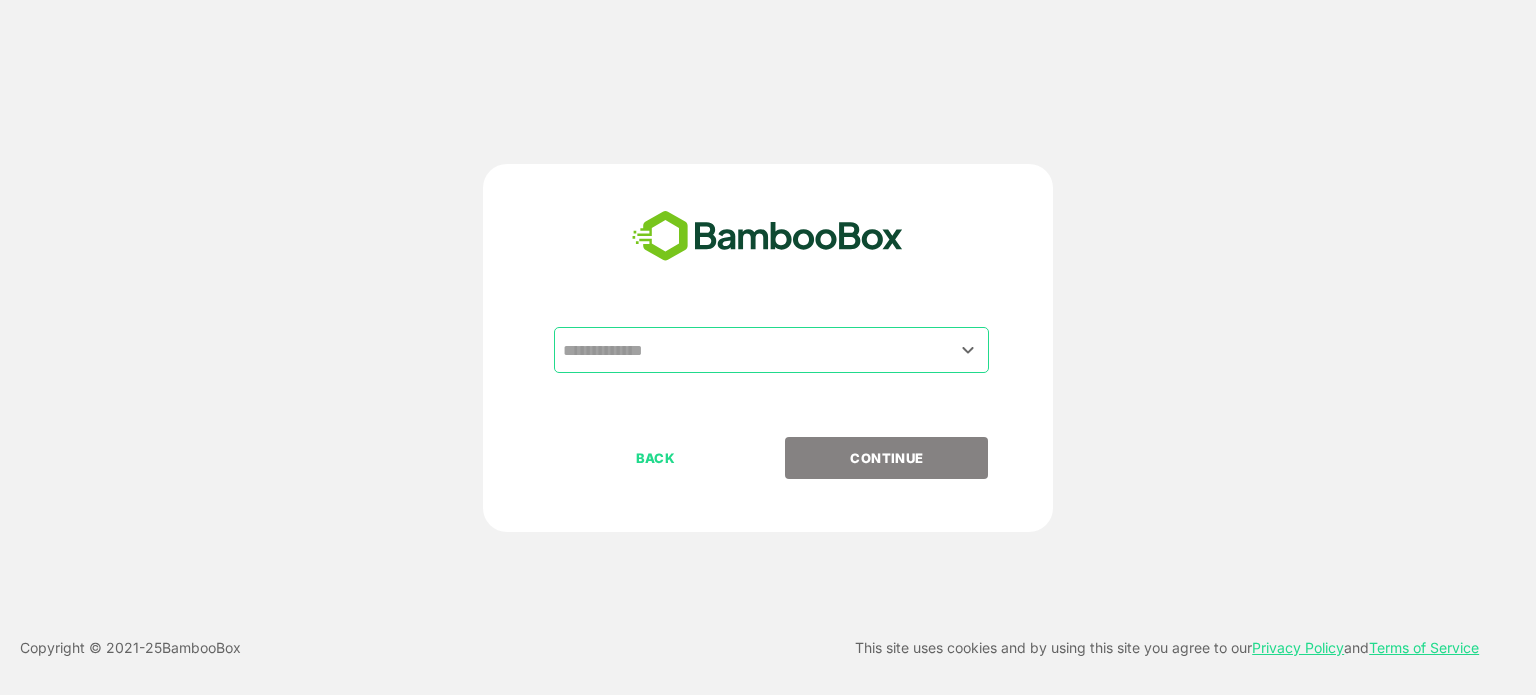 click at bounding box center [771, 350] 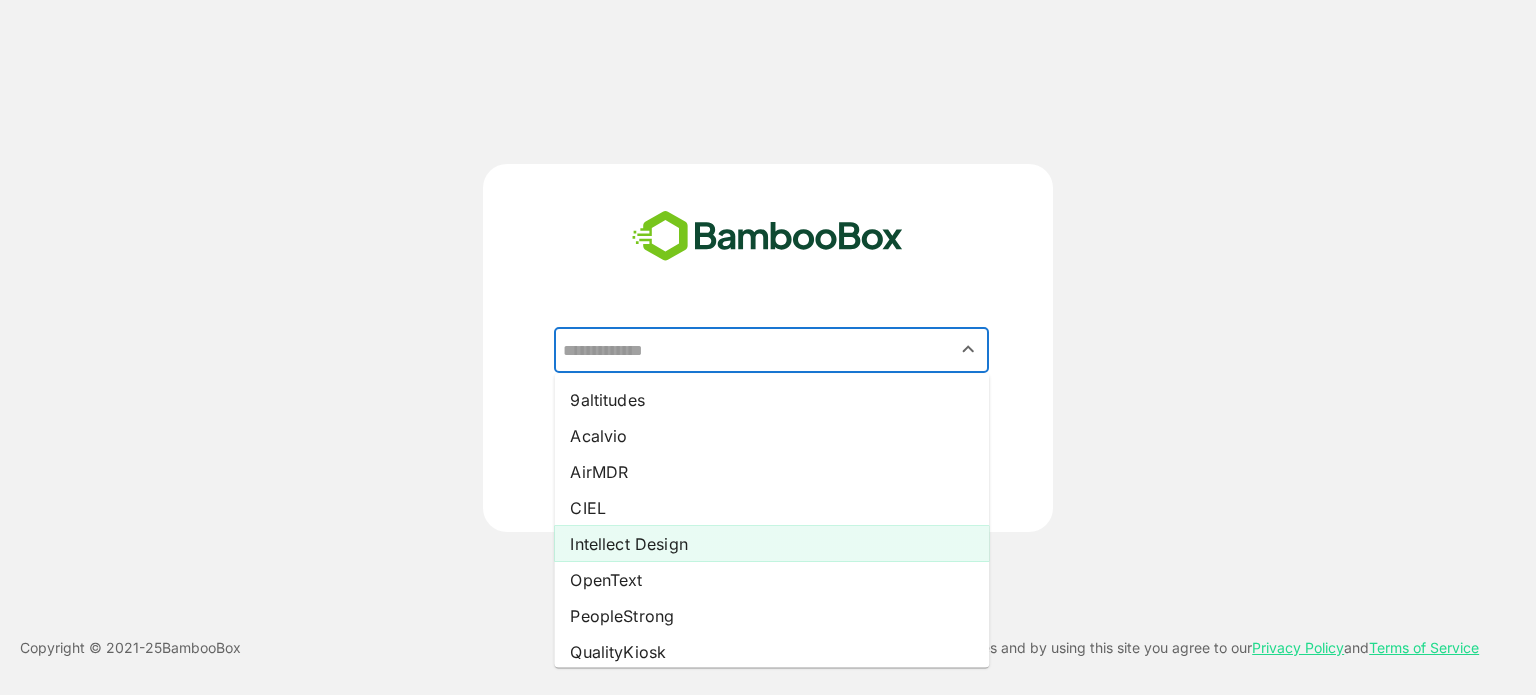 click on "Intellect Design" at bounding box center (771, 544) 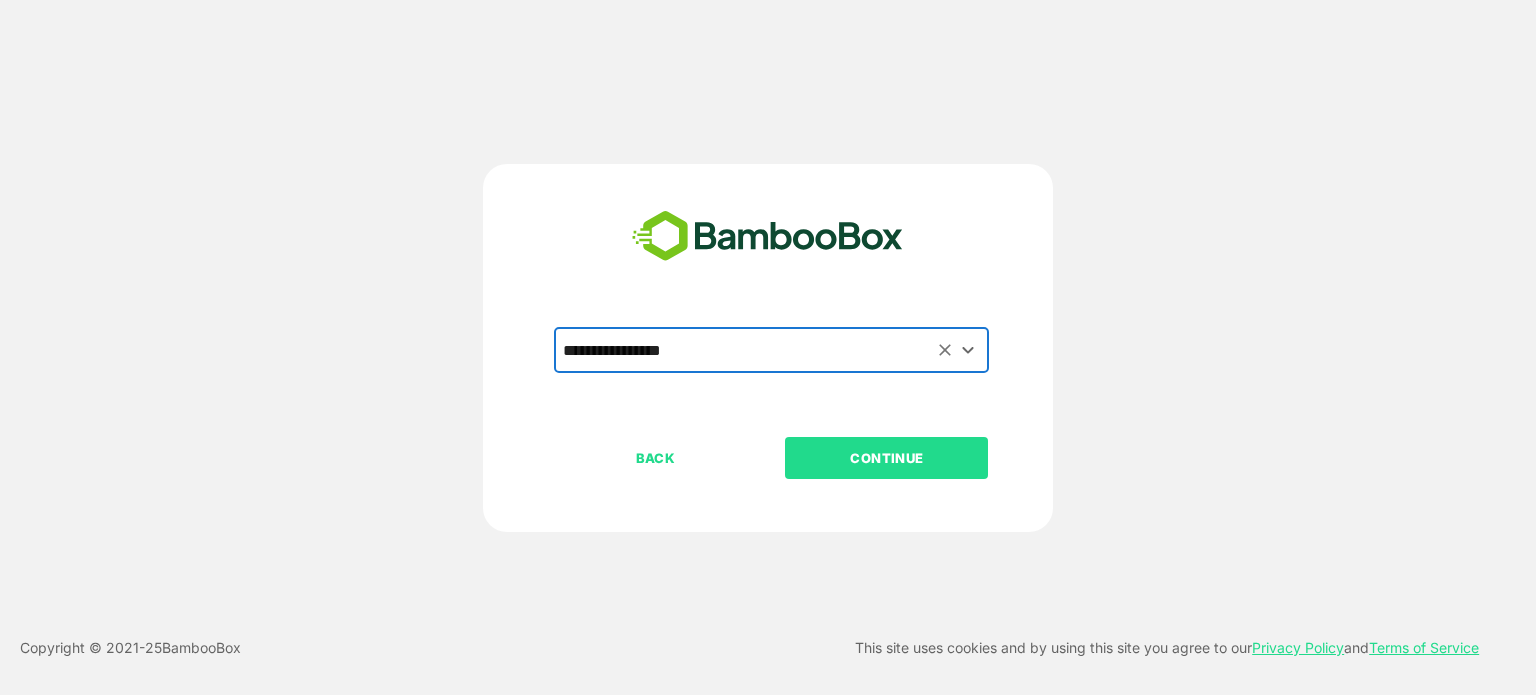 click on "CONTINUE" at bounding box center (887, 458) 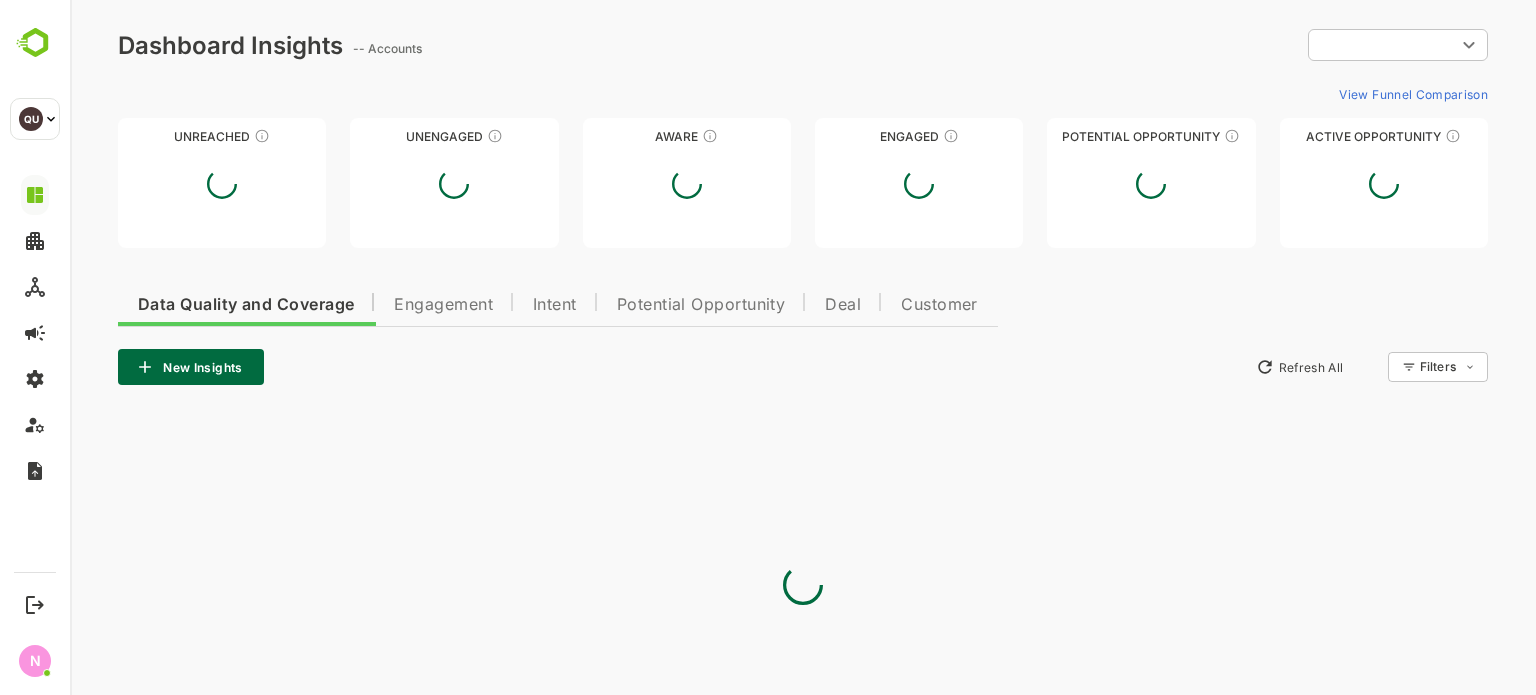 scroll, scrollTop: 0, scrollLeft: 0, axis: both 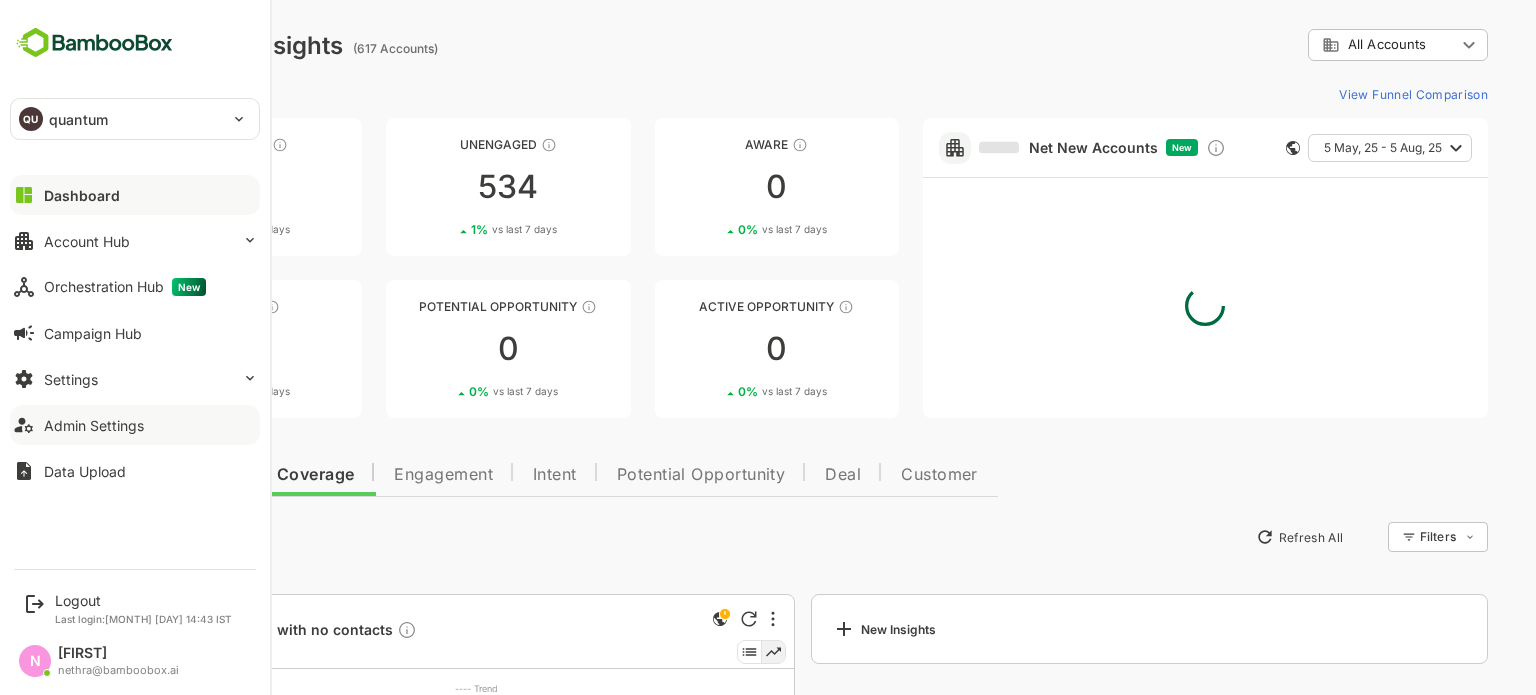 click on "Admin Settings" at bounding box center (94, 425) 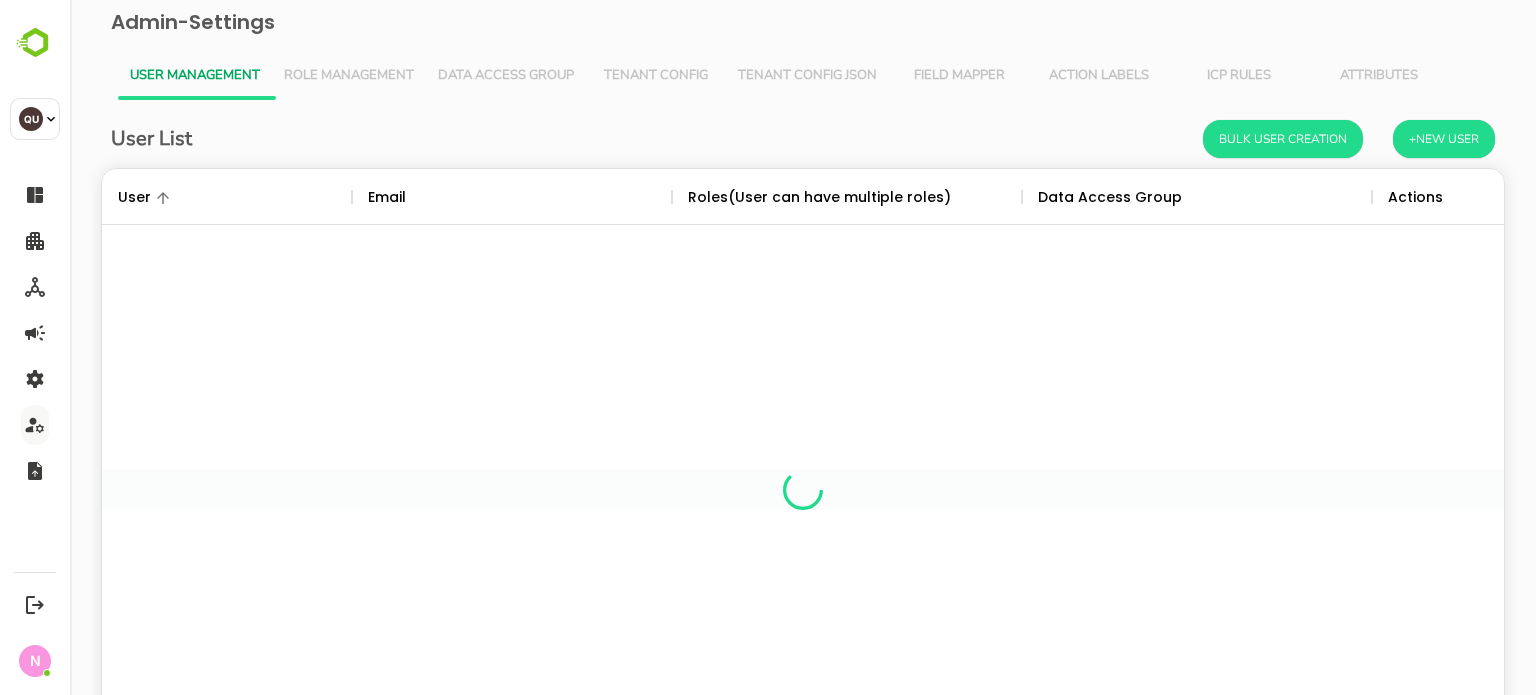 scroll, scrollTop: 0, scrollLeft: 0, axis: both 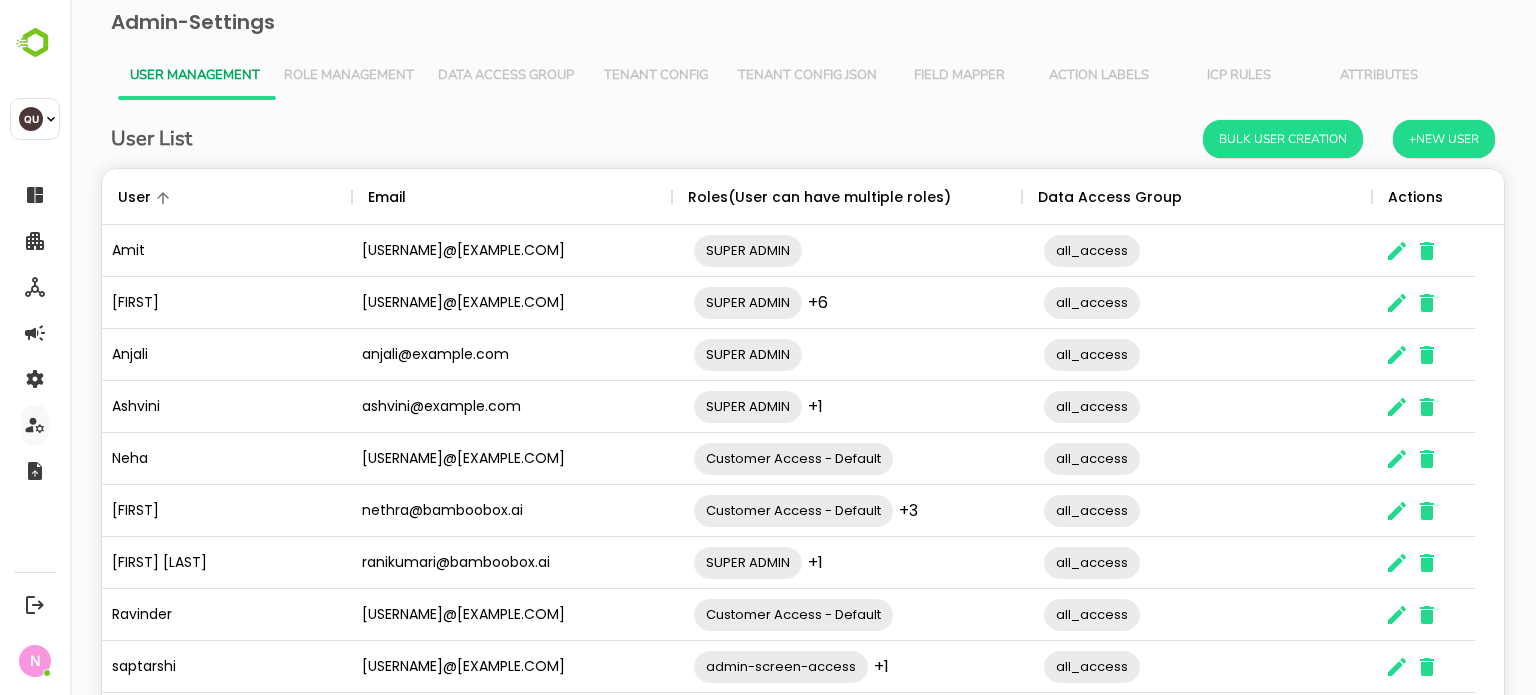 drag, startPoint x: 989, startPoint y: 75, endPoint x: 1001, endPoint y: 70, distance: 13 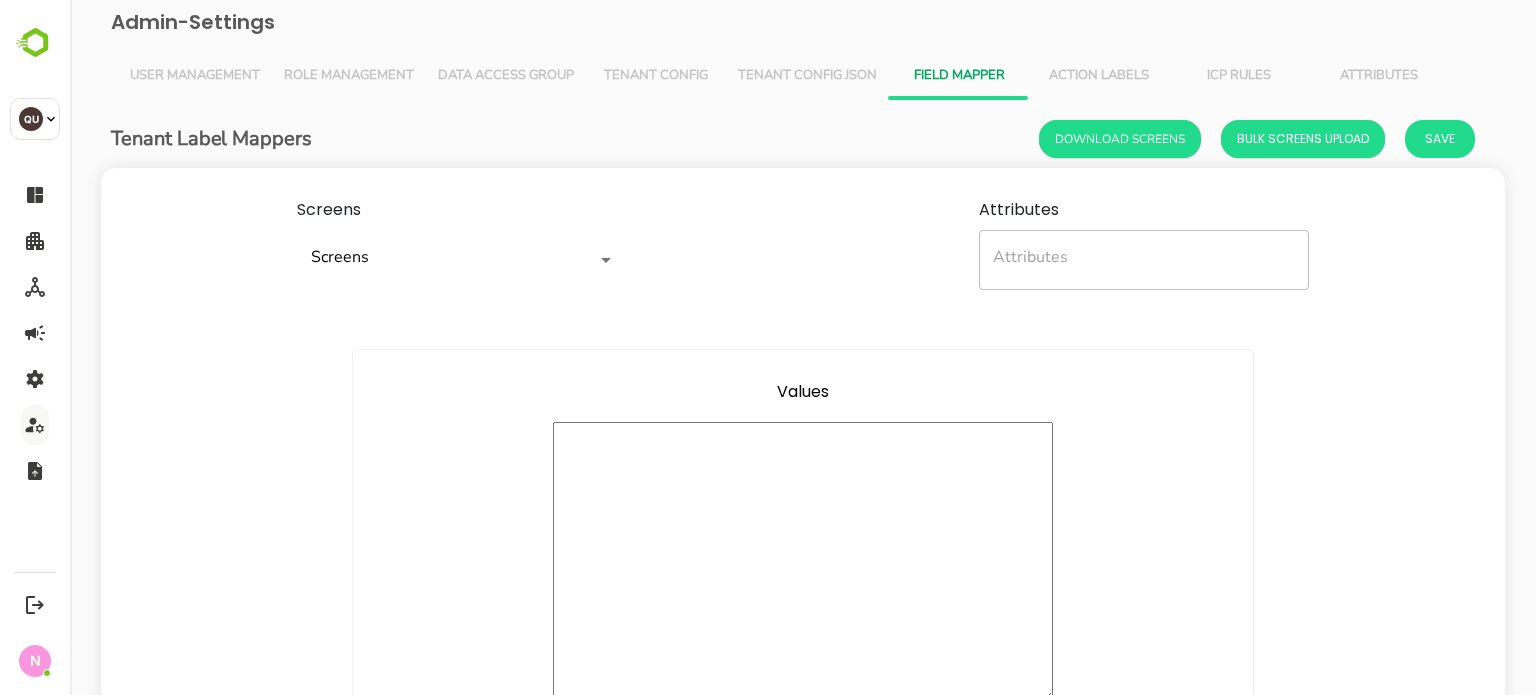 click on "Action Labels" at bounding box center [1099, 76] 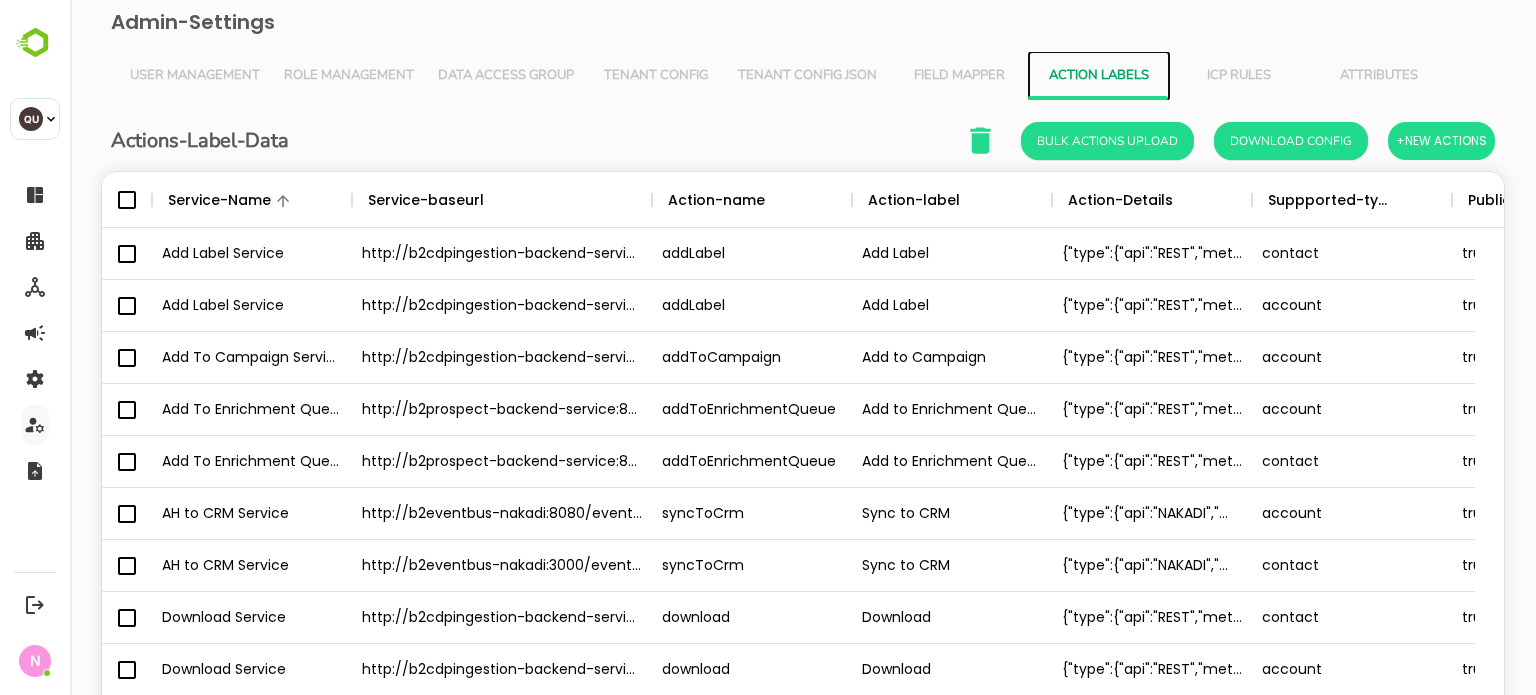 scroll, scrollTop: 16, scrollLeft: 16, axis: both 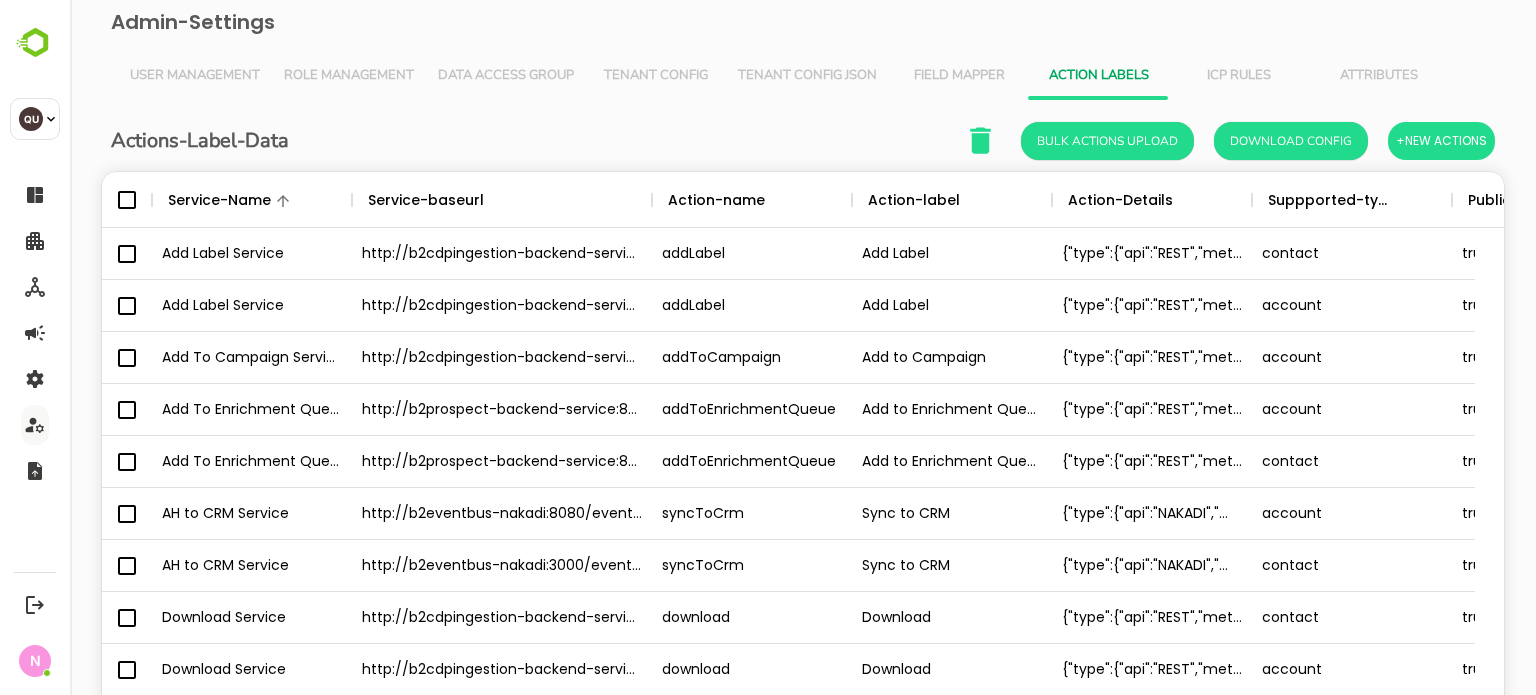 click on "ICP Rules" at bounding box center [1239, 76] 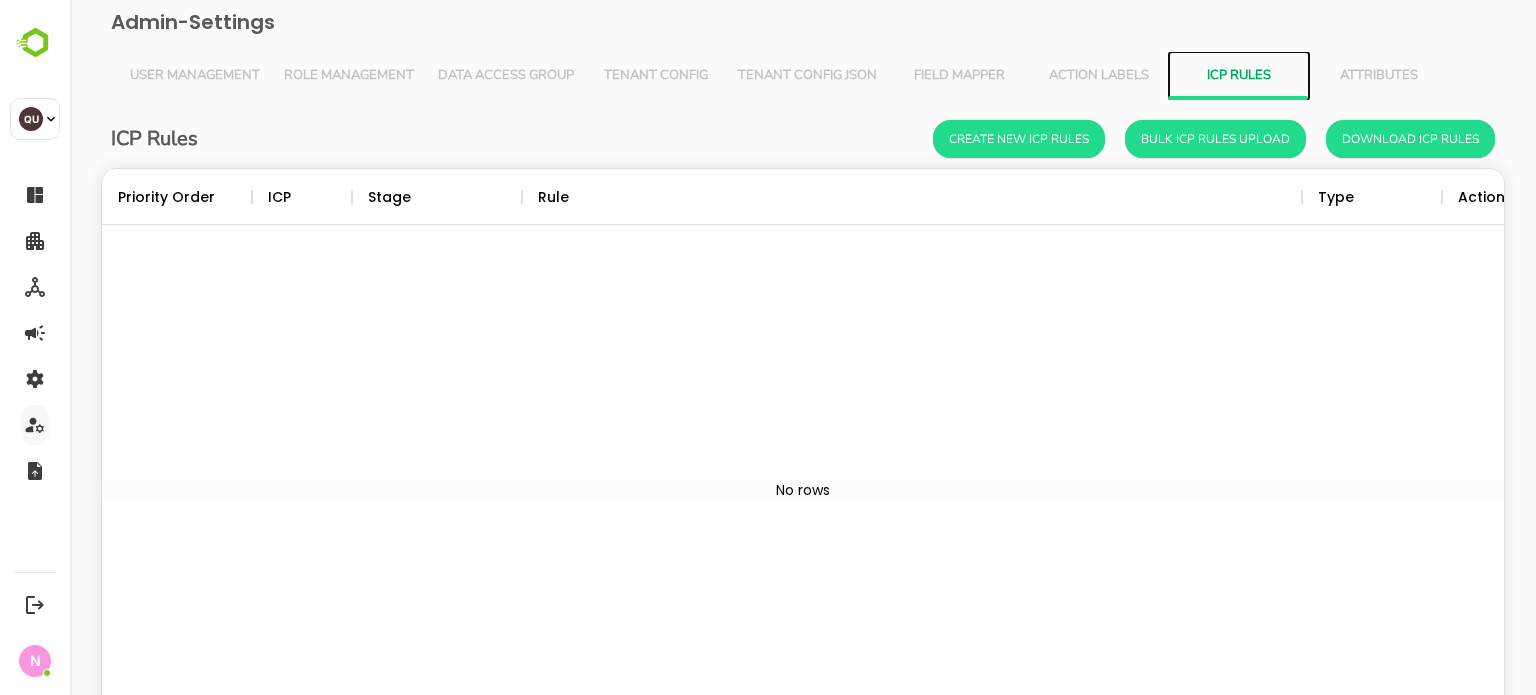 scroll, scrollTop: 16, scrollLeft: 16, axis: both 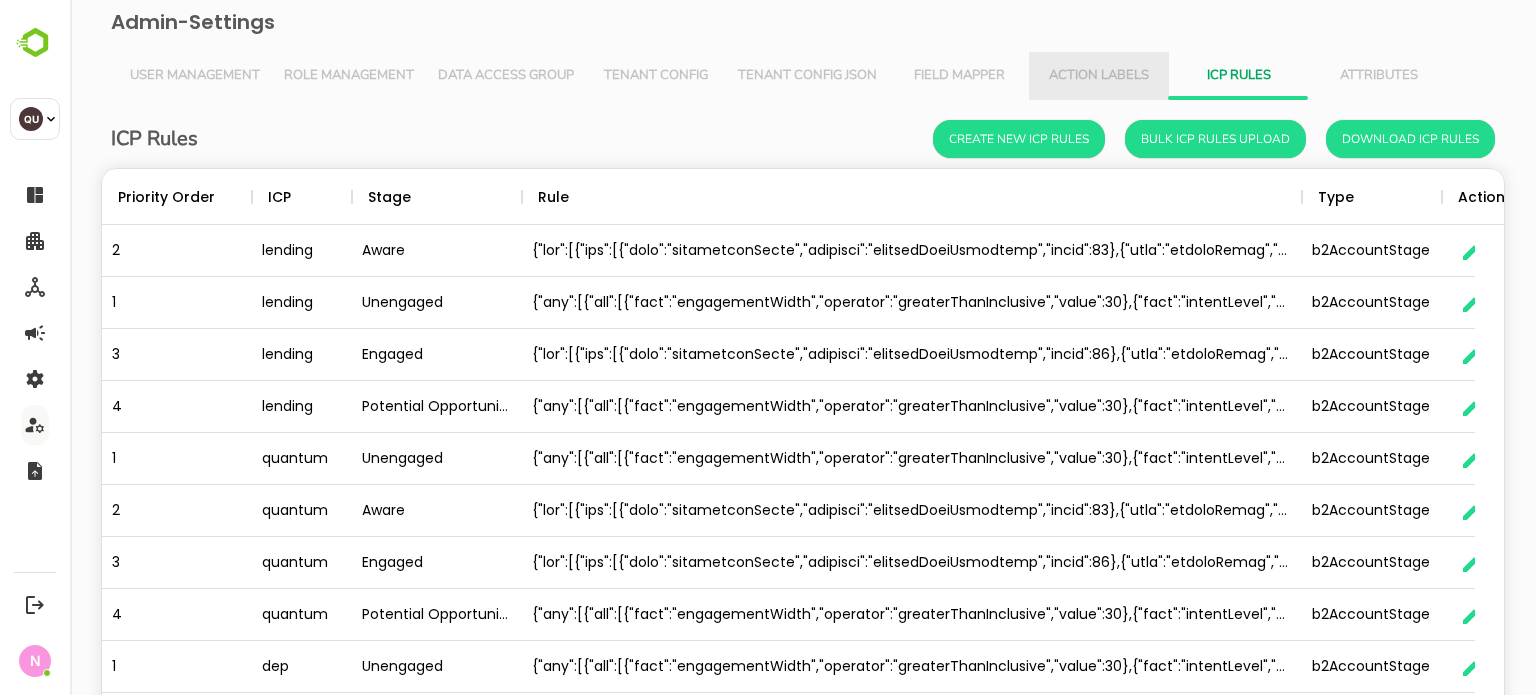 click on "Action Labels" at bounding box center (1099, 76) 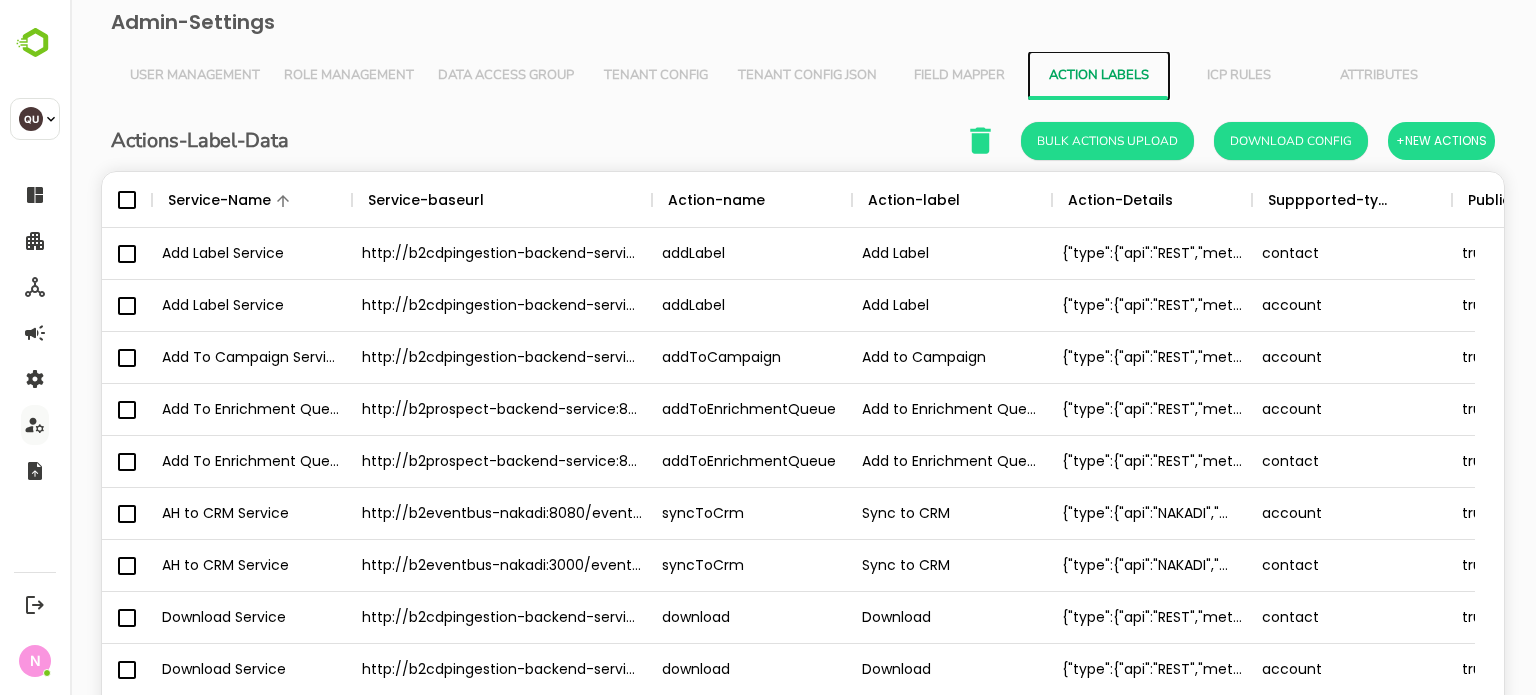 scroll, scrollTop: 16, scrollLeft: 16, axis: both 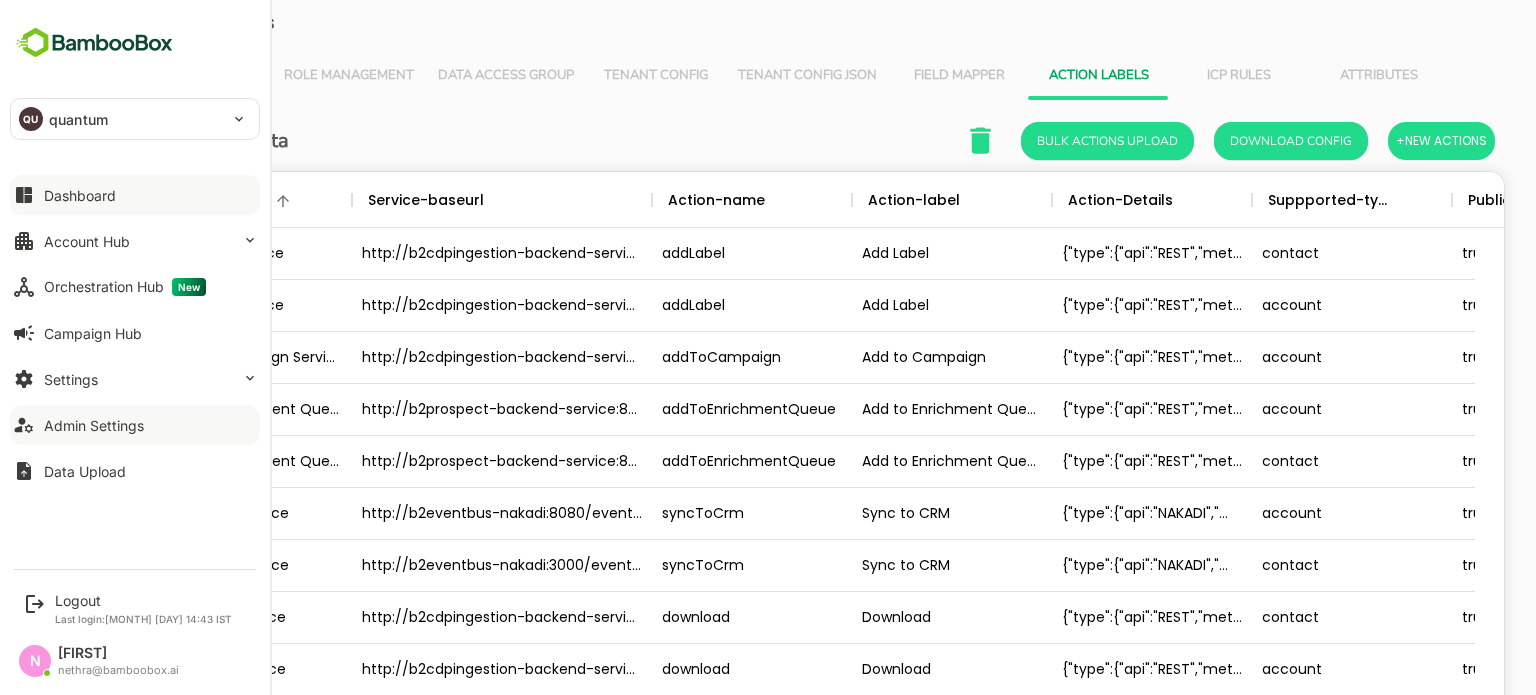 click on "Dashboard" at bounding box center [135, 195] 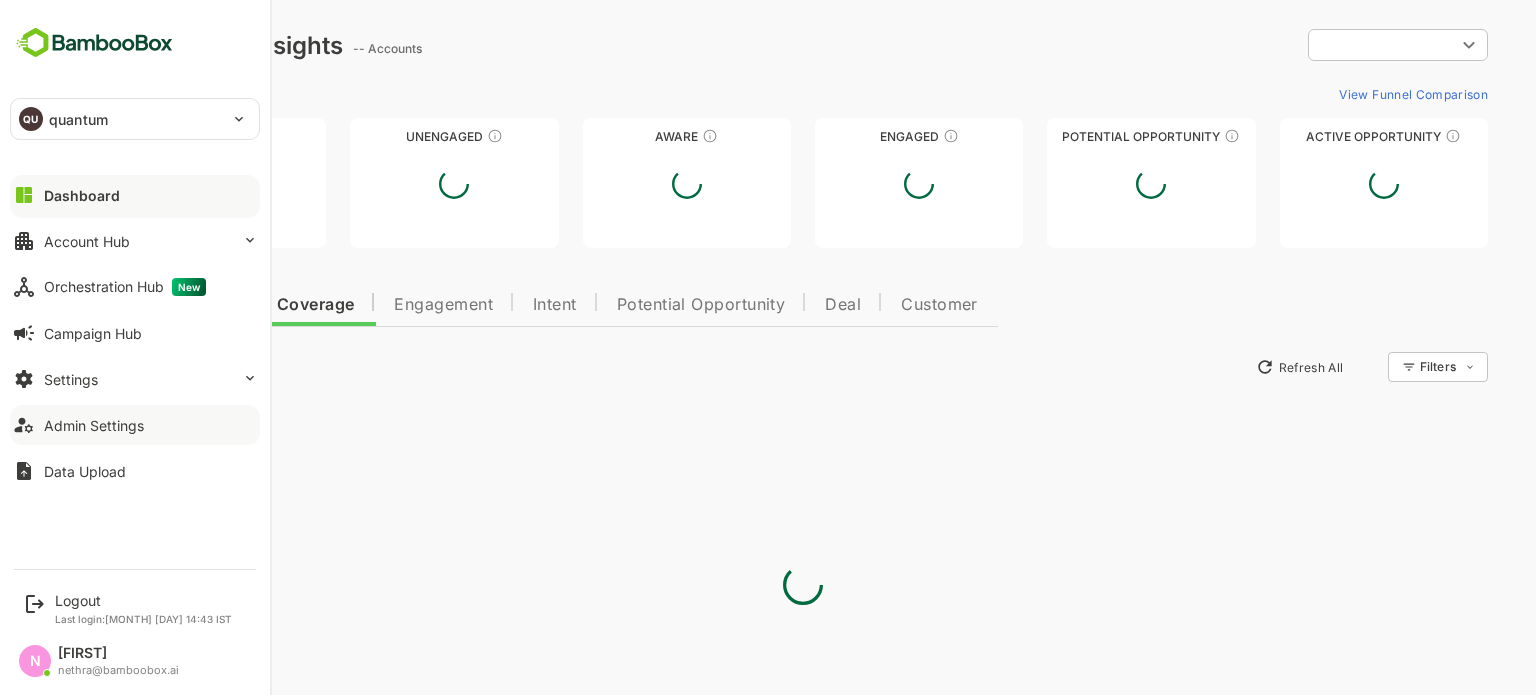 scroll, scrollTop: 0, scrollLeft: 0, axis: both 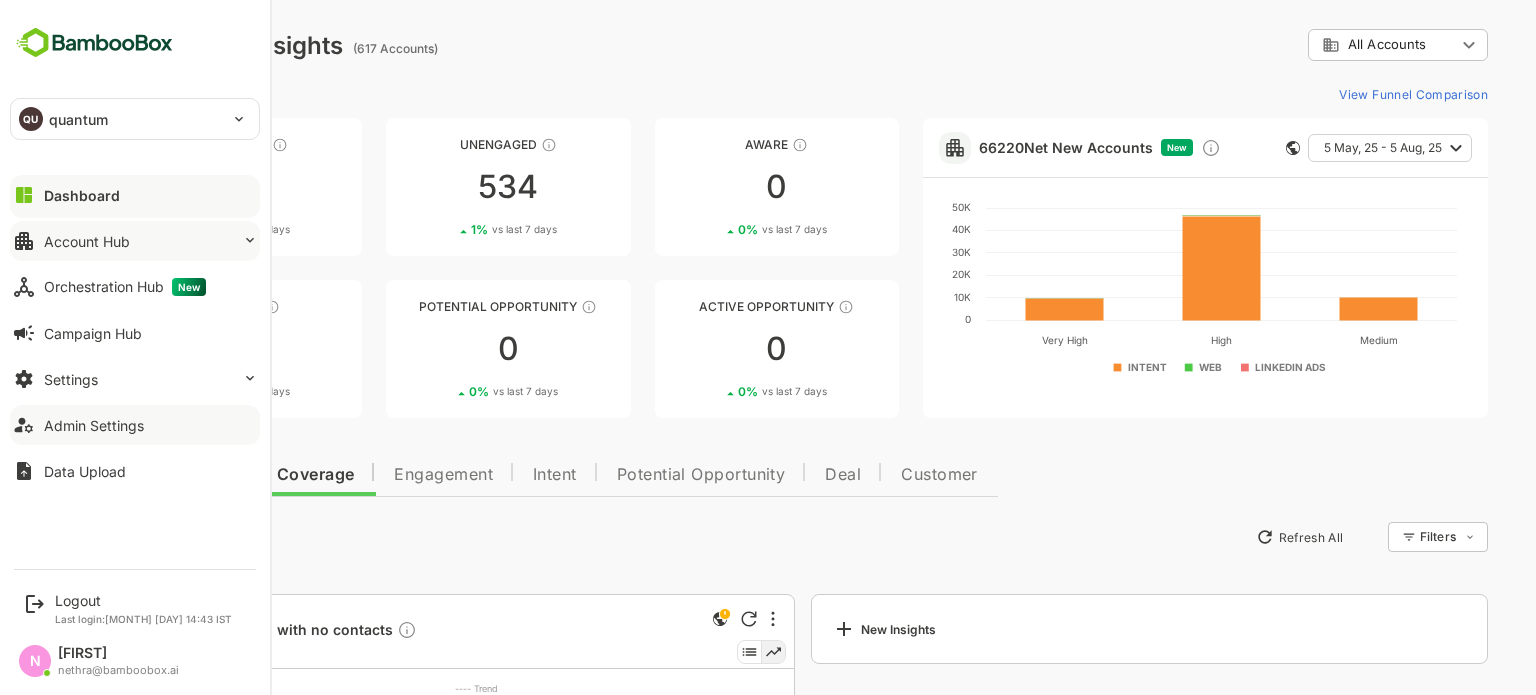 click on "Account Hub" at bounding box center [87, 241] 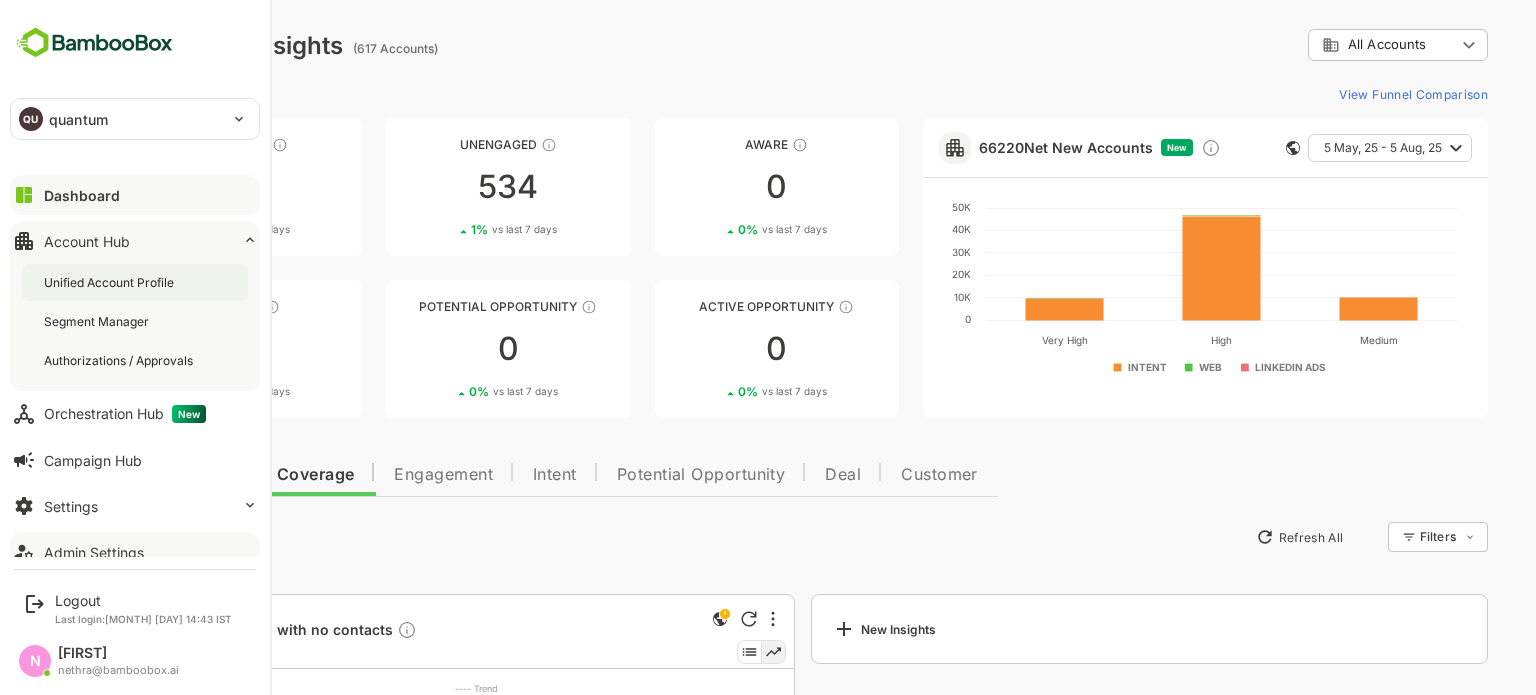 click on "Unified Account Profile" at bounding box center [111, 282] 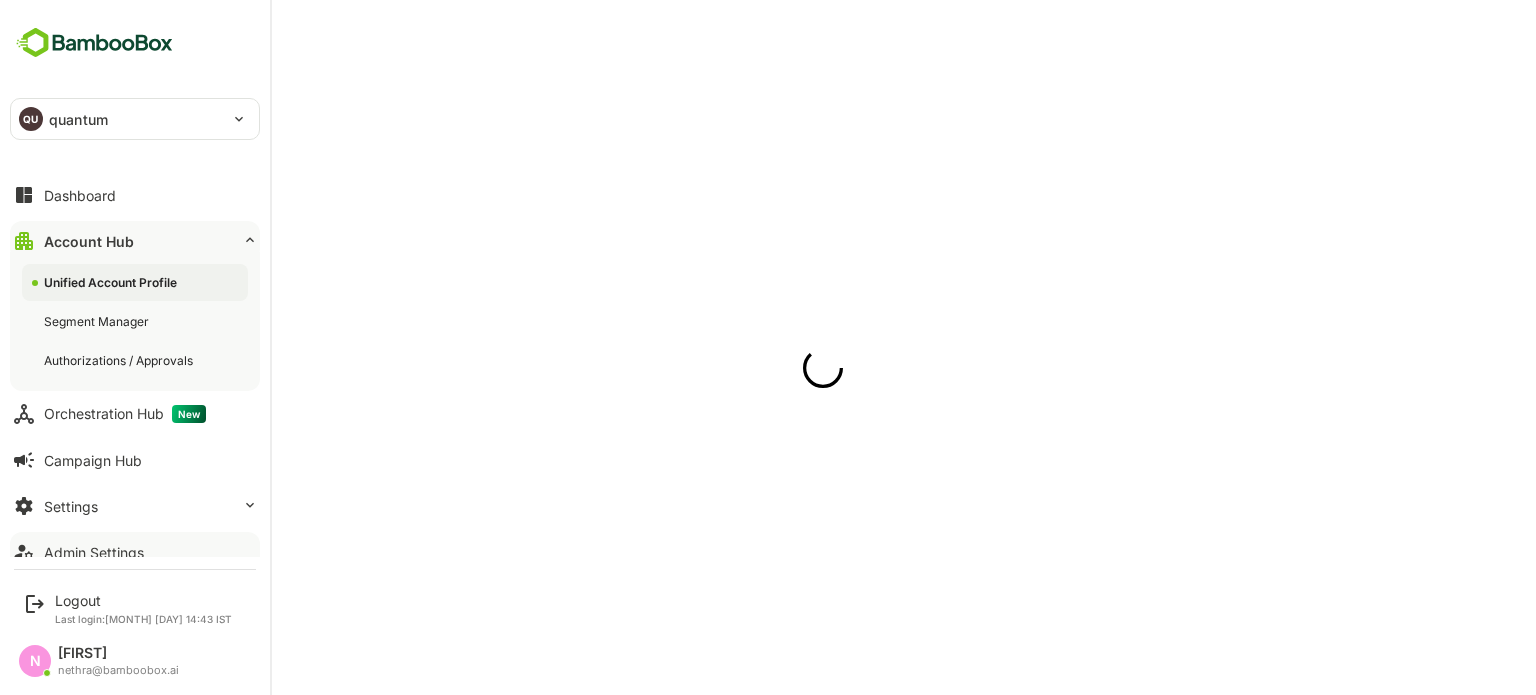 scroll, scrollTop: 0, scrollLeft: 0, axis: both 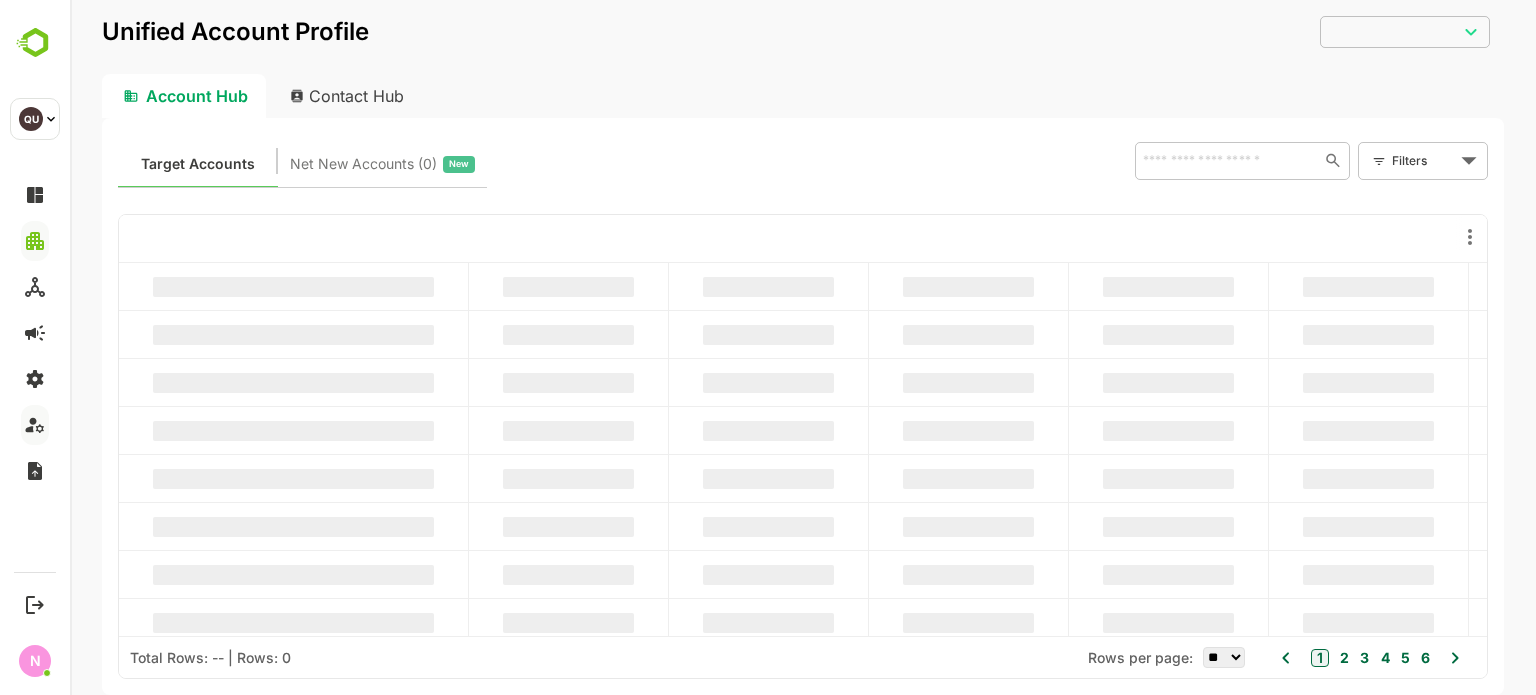 type on "**********" 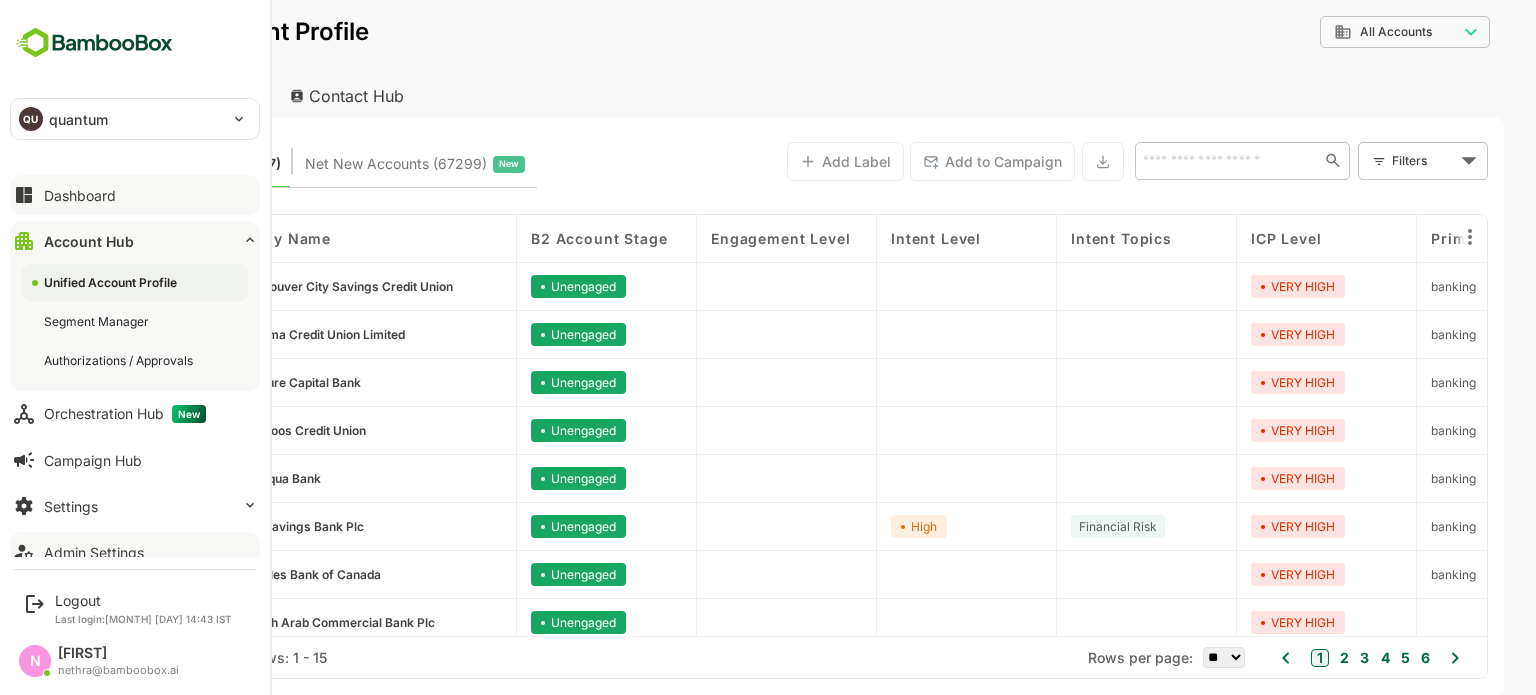 click on "Dashboard" at bounding box center (135, 195) 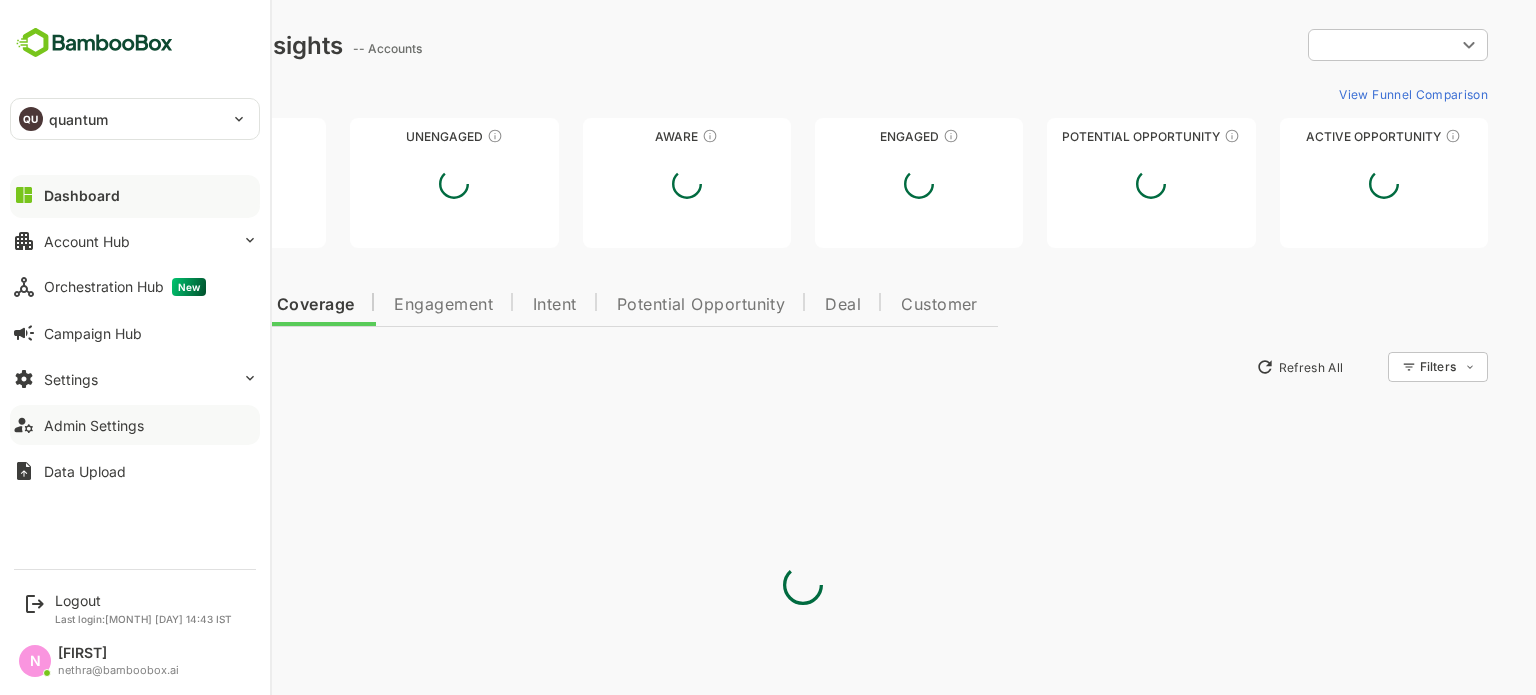 scroll, scrollTop: 0, scrollLeft: 0, axis: both 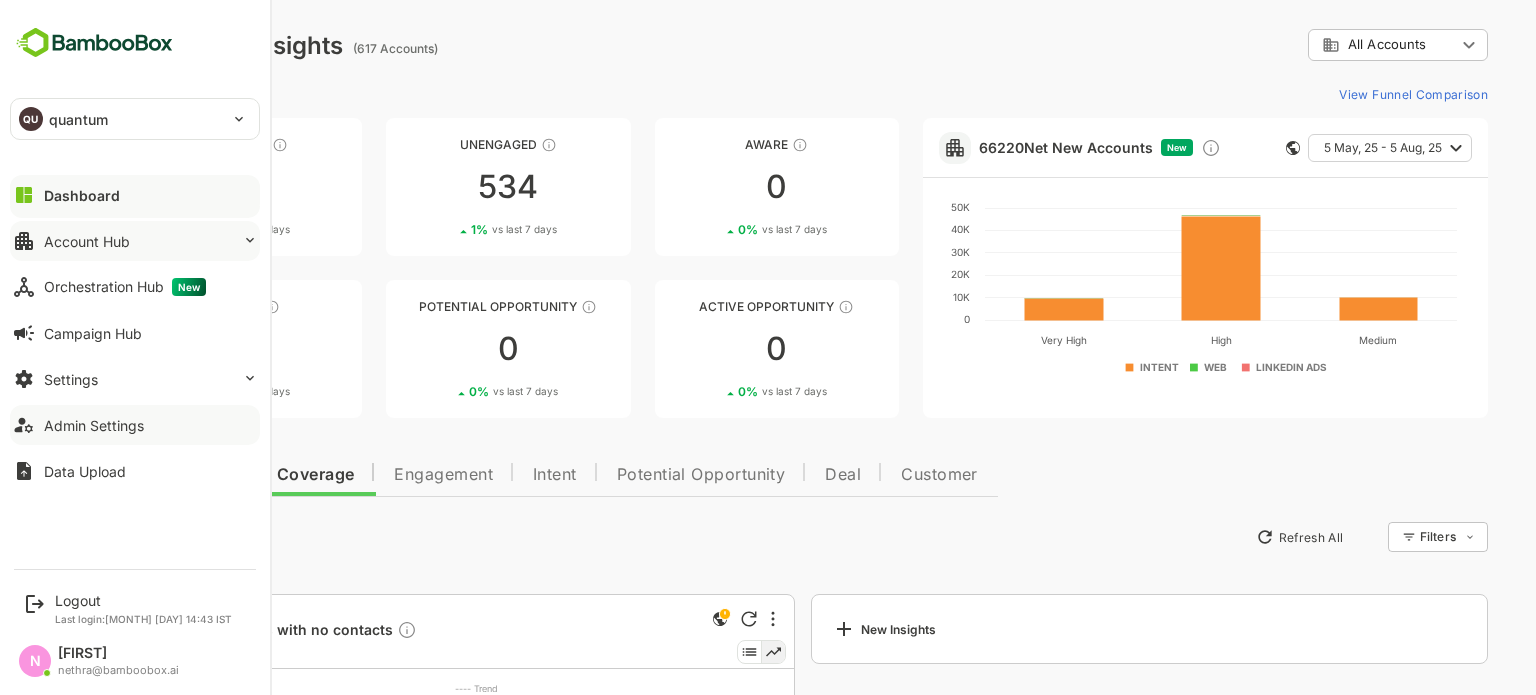 click on "Account Hub" at bounding box center [135, 241] 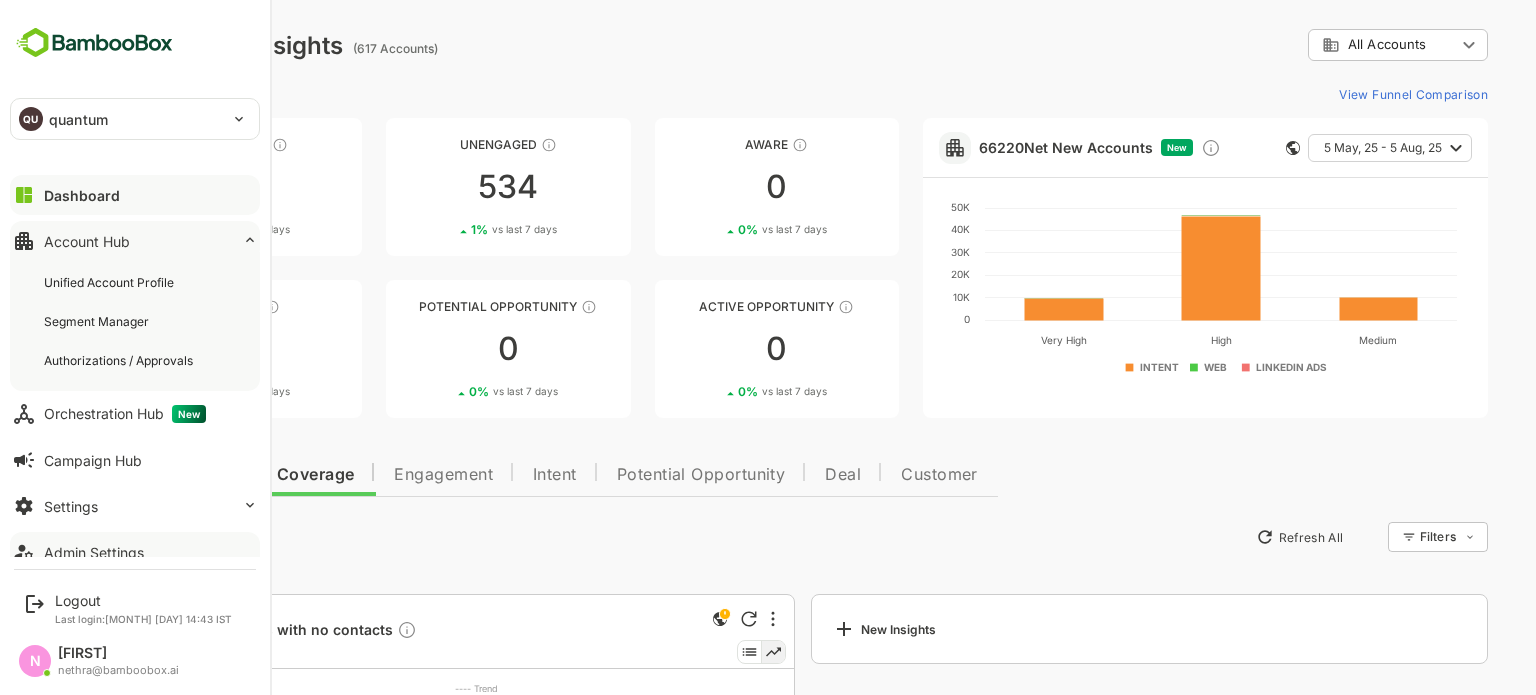 click on "Admin Settings" at bounding box center [94, 552] 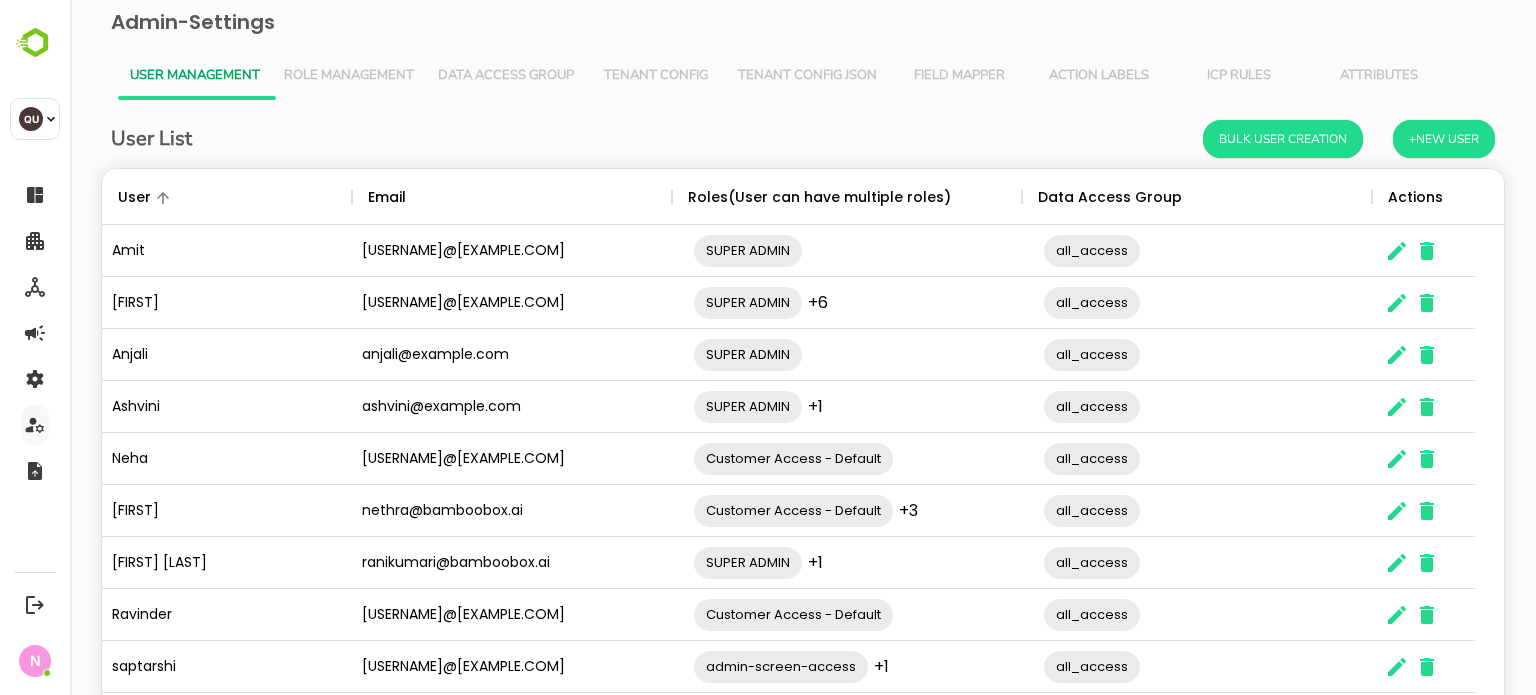 scroll, scrollTop: 0, scrollLeft: 0, axis: both 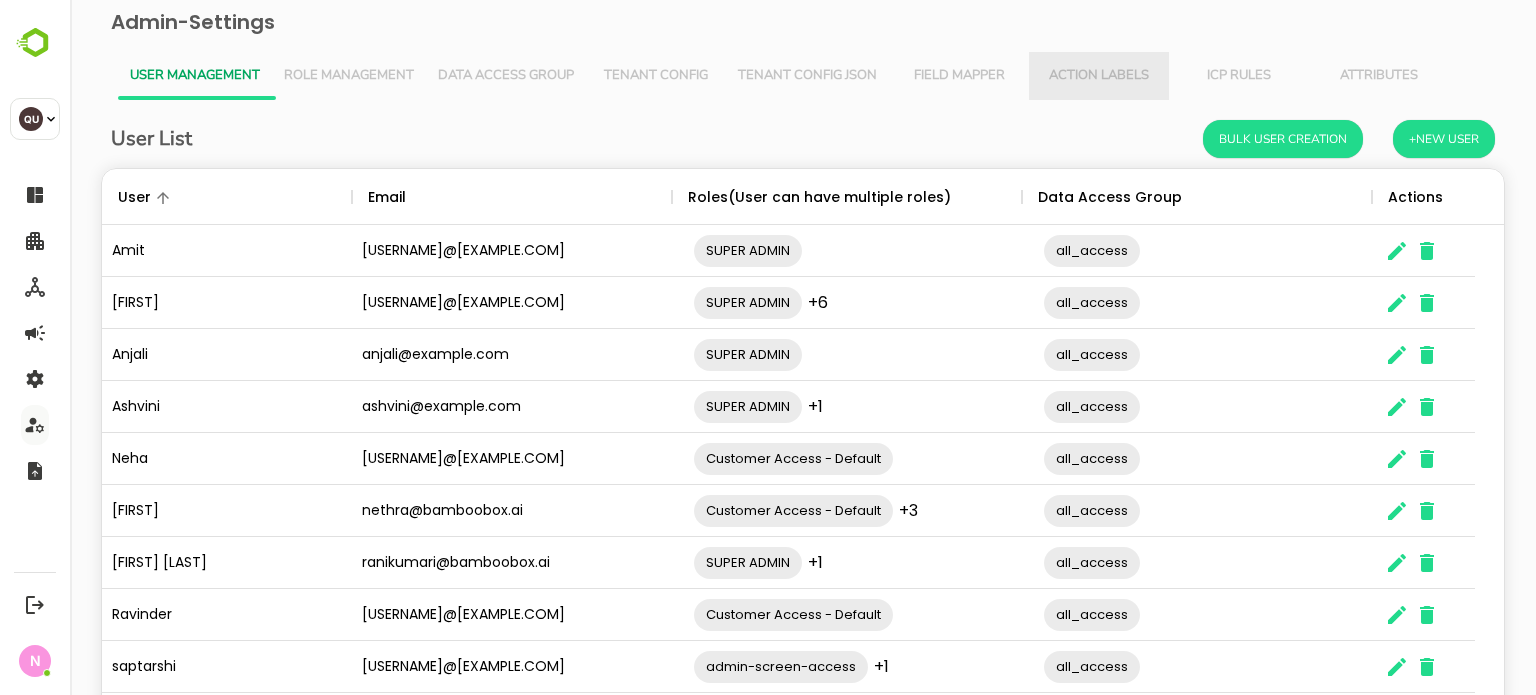 click on "Action Labels" at bounding box center (1099, 76) 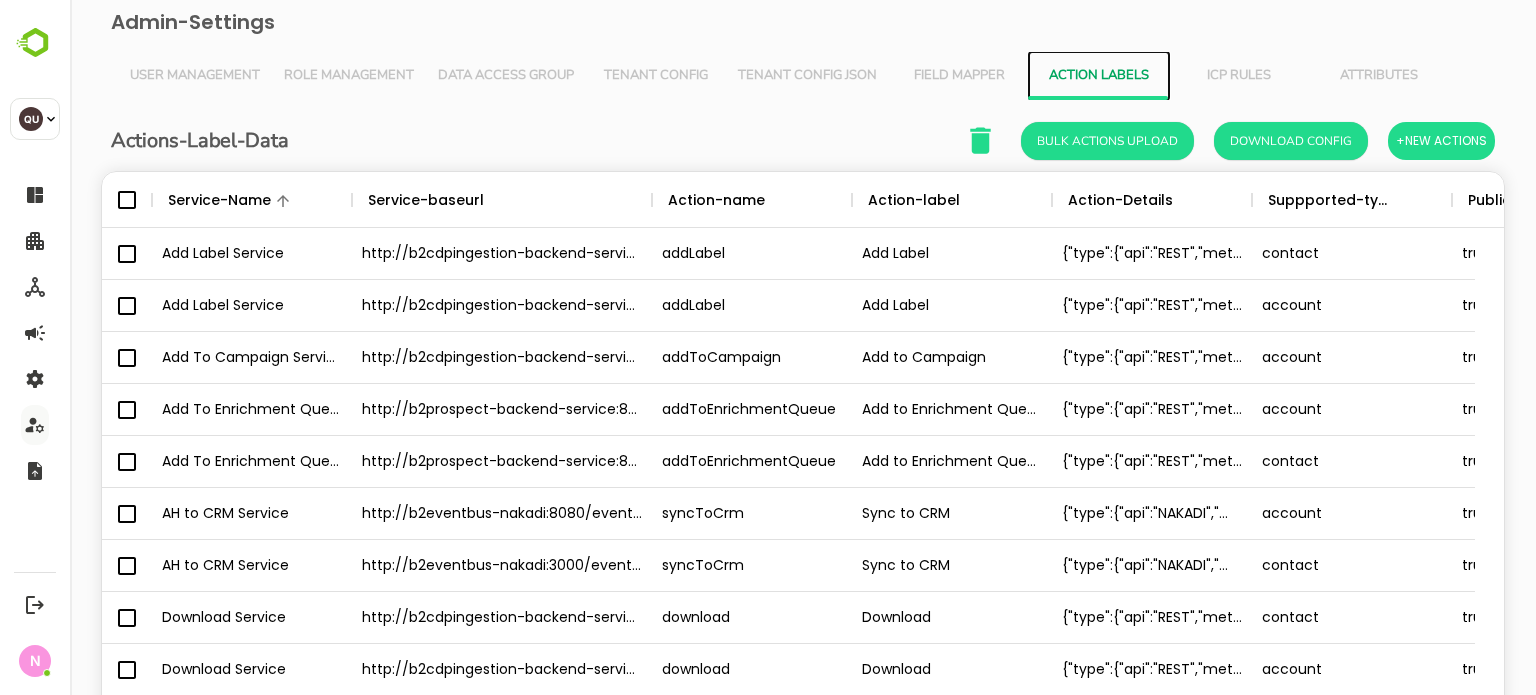 scroll, scrollTop: 16, scrollLeft: 16, axis: both 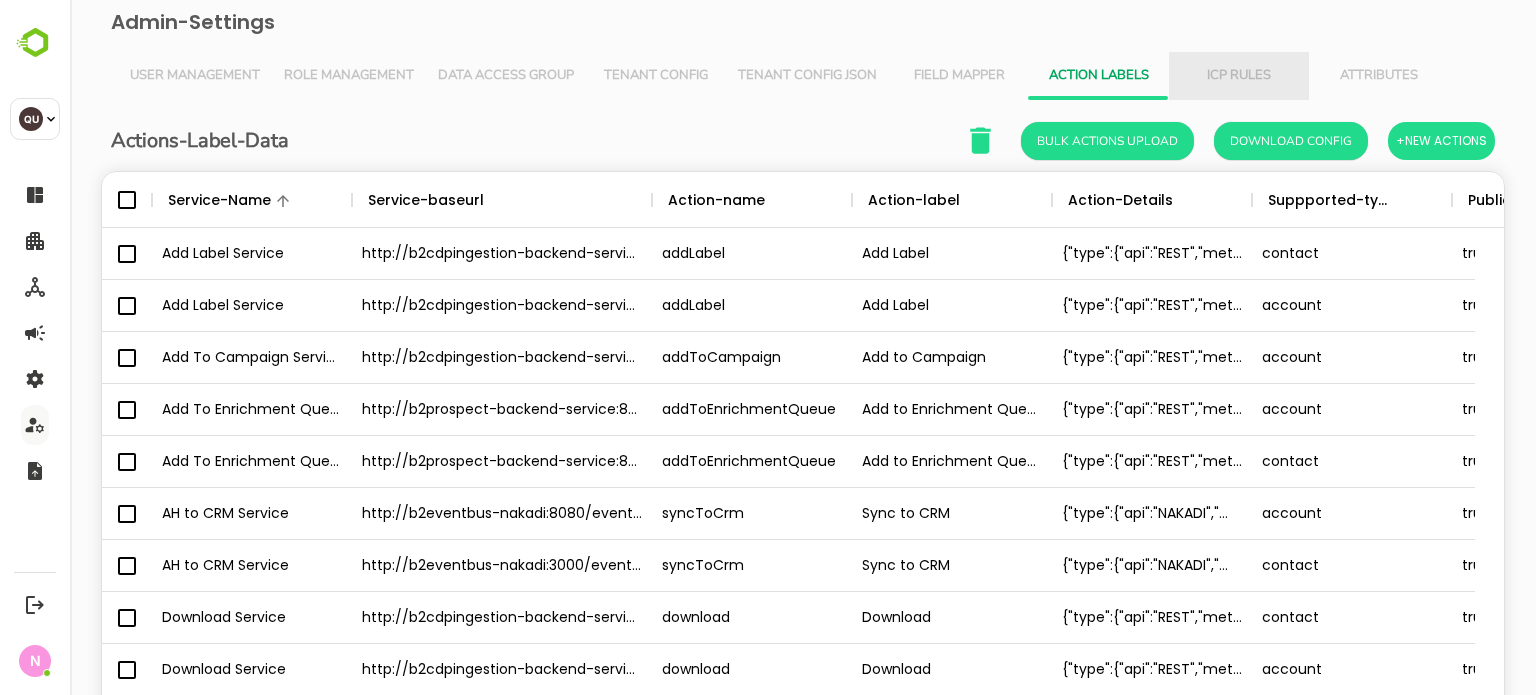 click on "ICP Rules" at bounding box center (1239, 76) 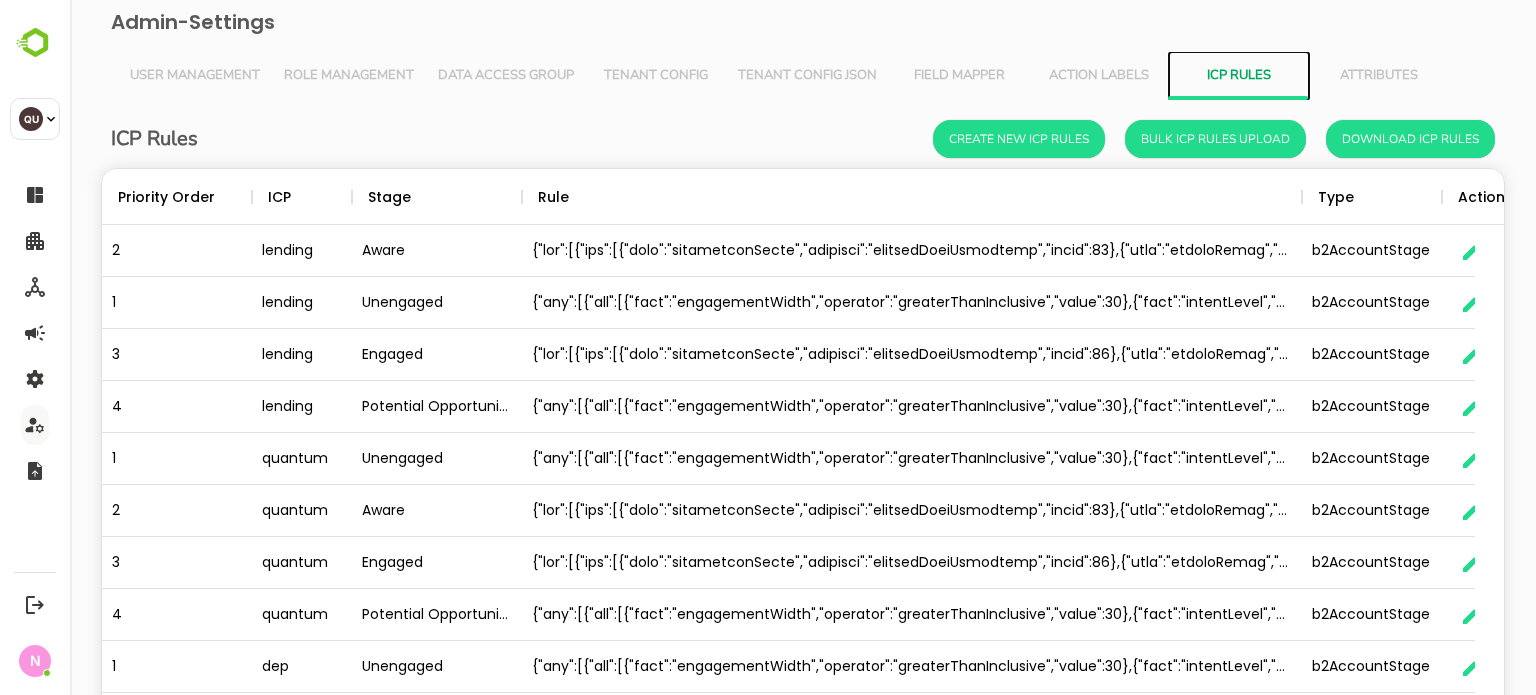 scroll, scrollTop: 16, scrollLeft: 16, axis: both 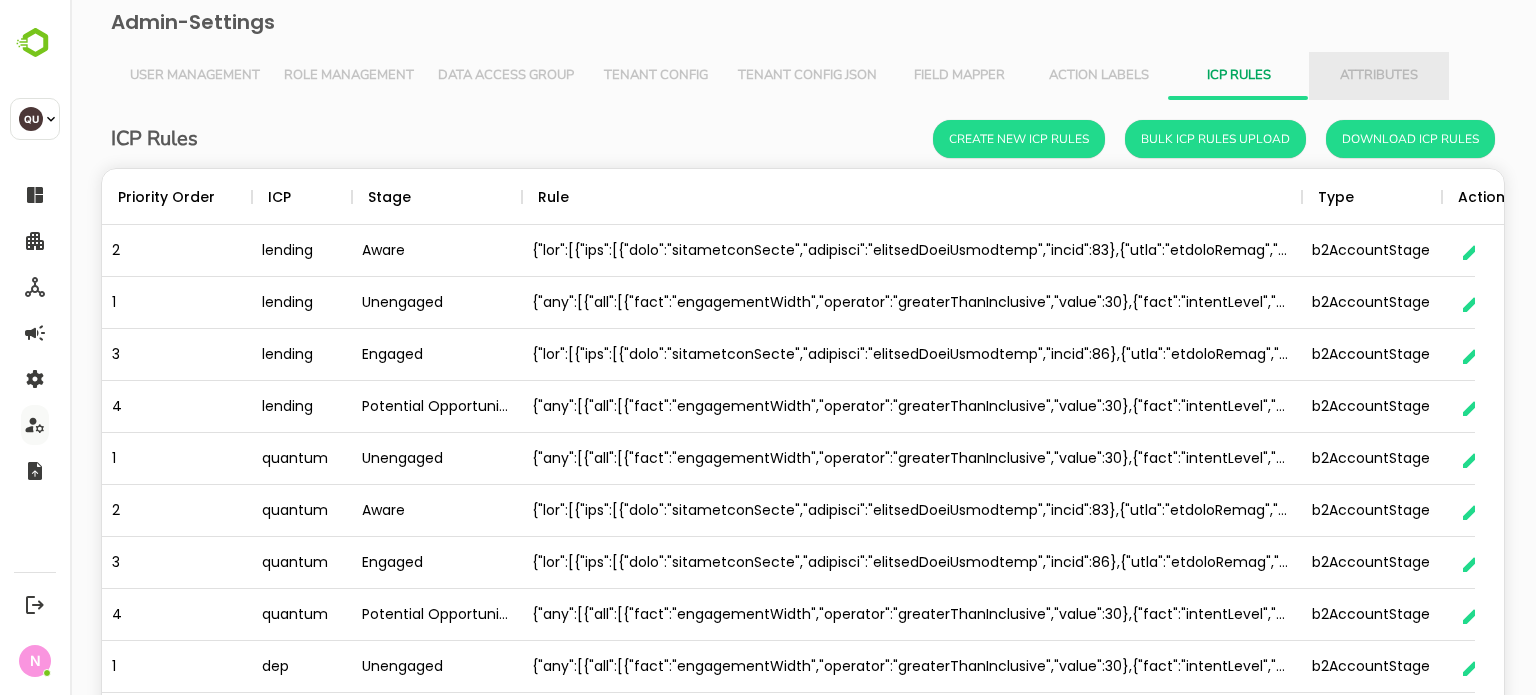 click on "Attributes" at bounding box center [1379, 76] 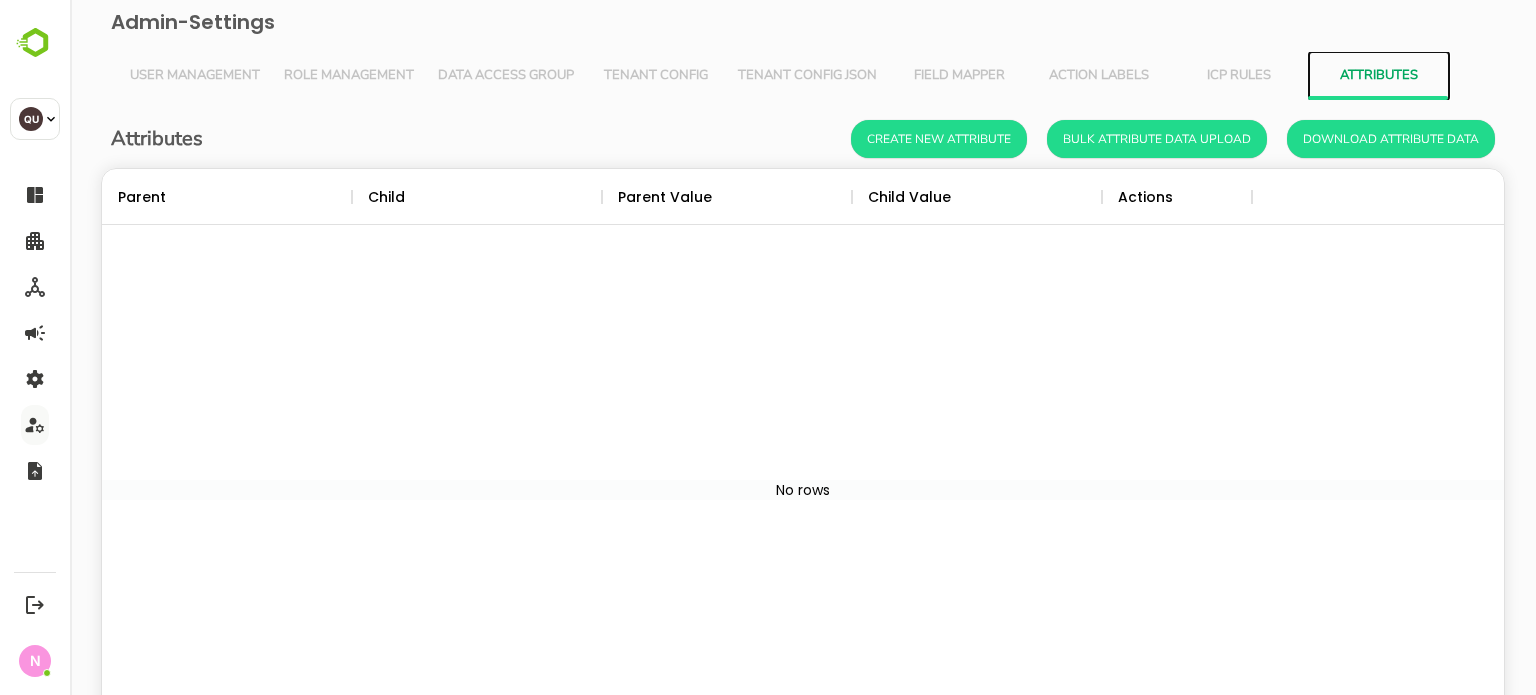 scroll, scrollTop: 16, scrollLeft: 16, axis: both 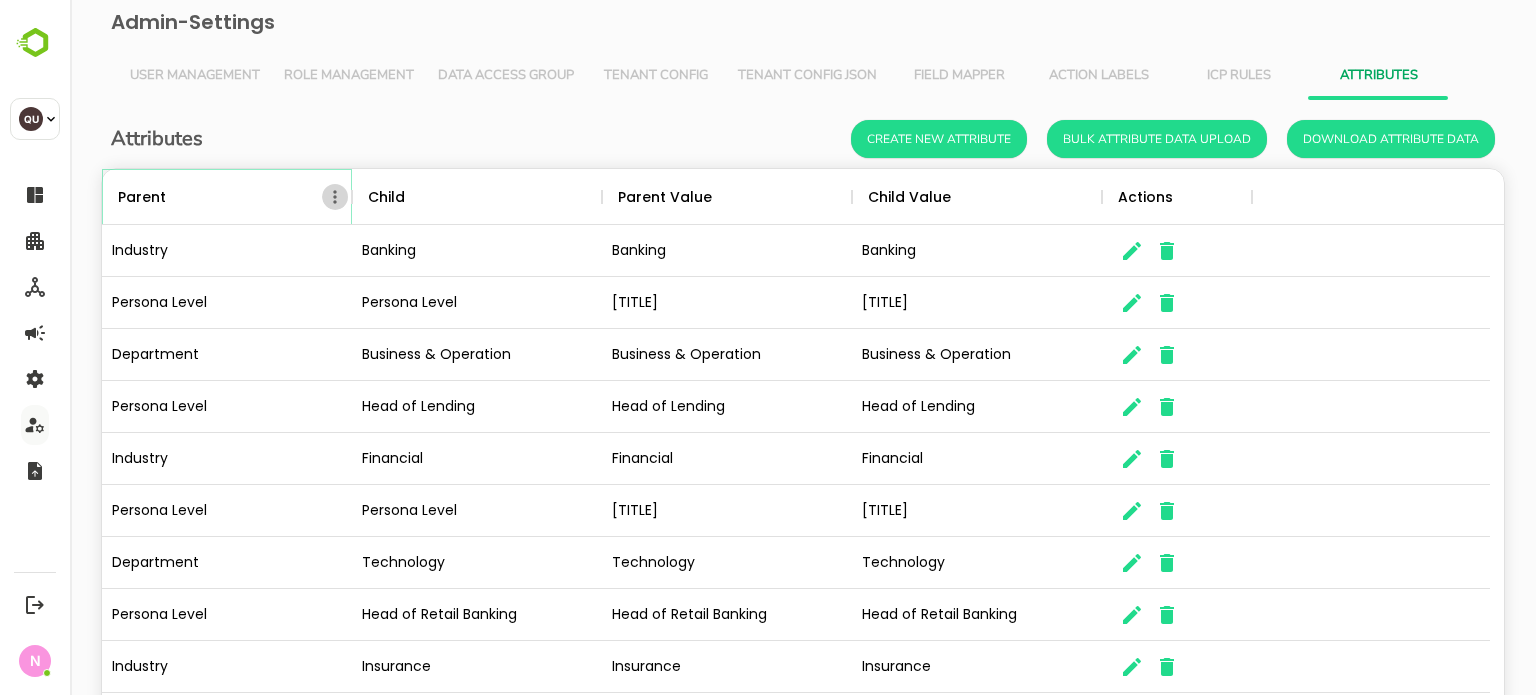 click 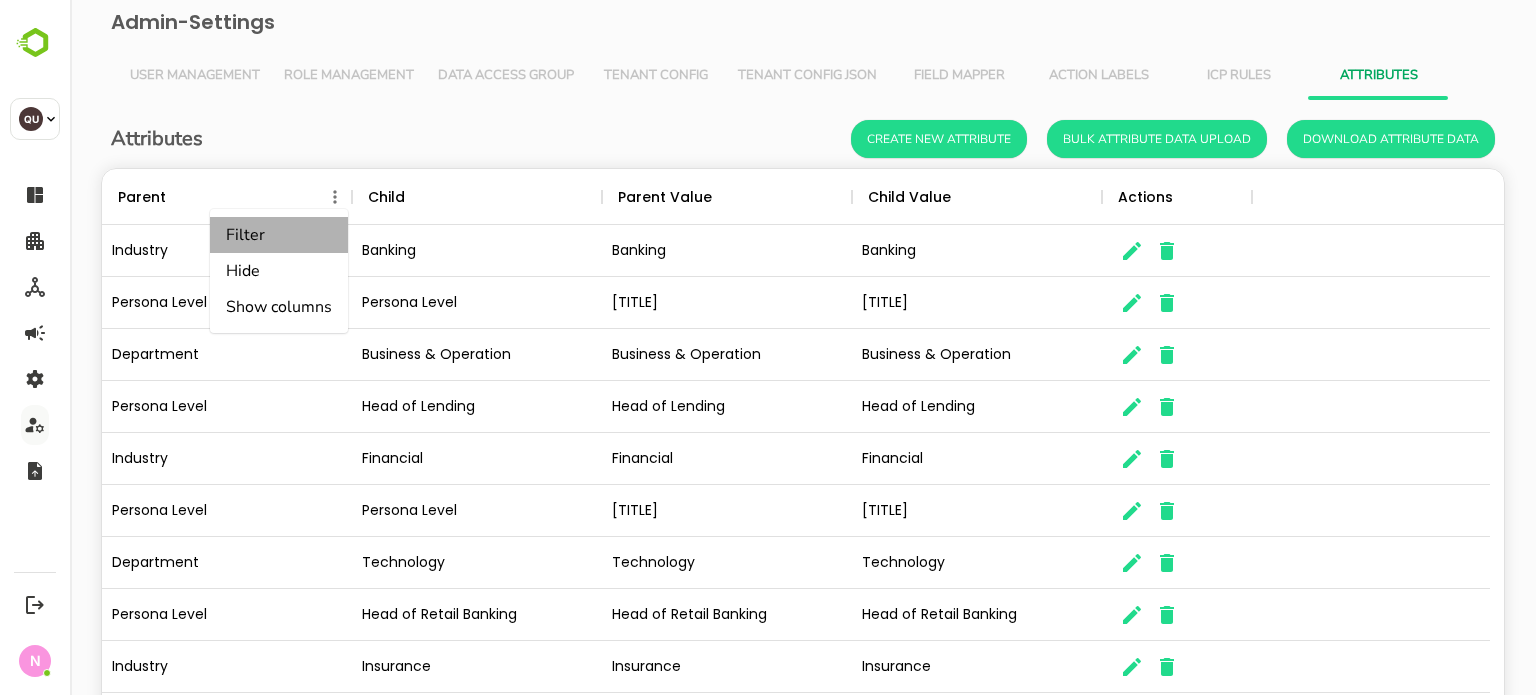 click on "Filter" at bounding box center [279, 235] 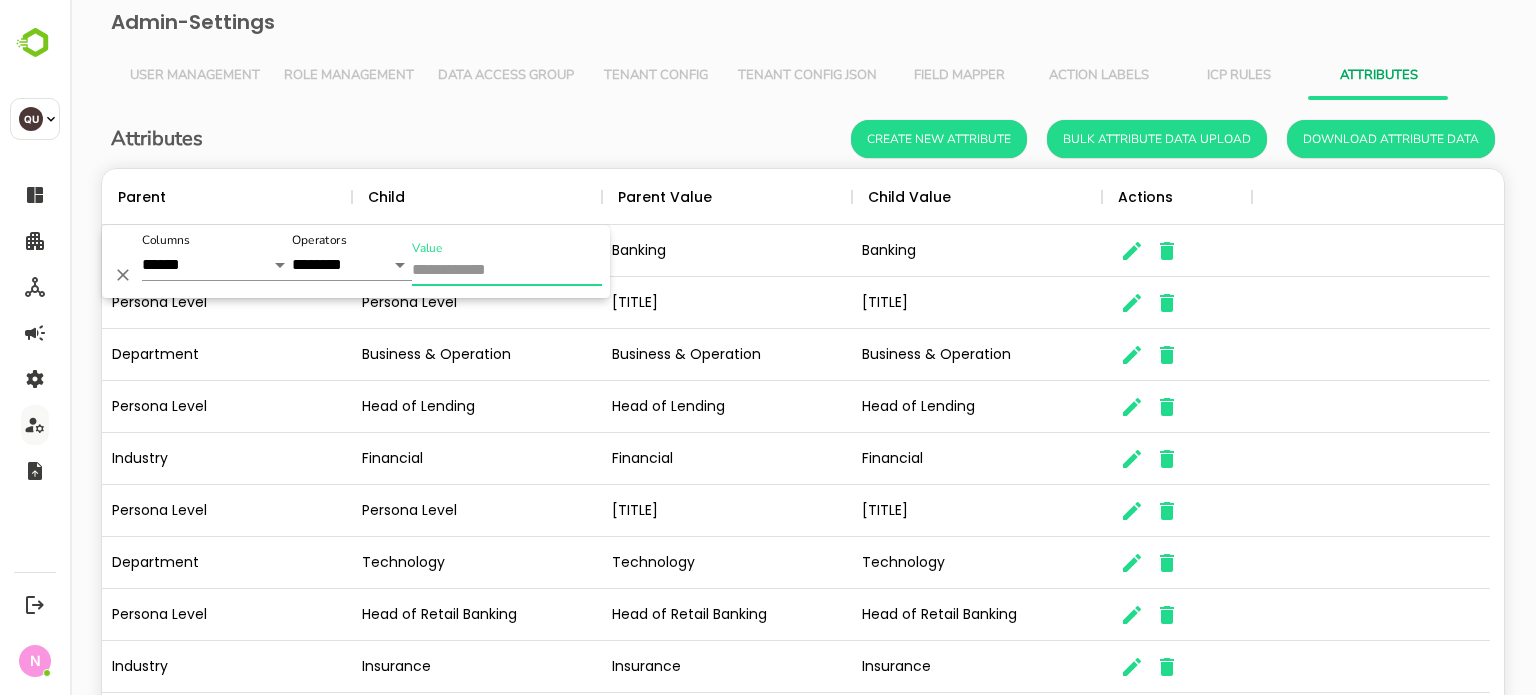 click on "Value" at bounding box center (507, 271) 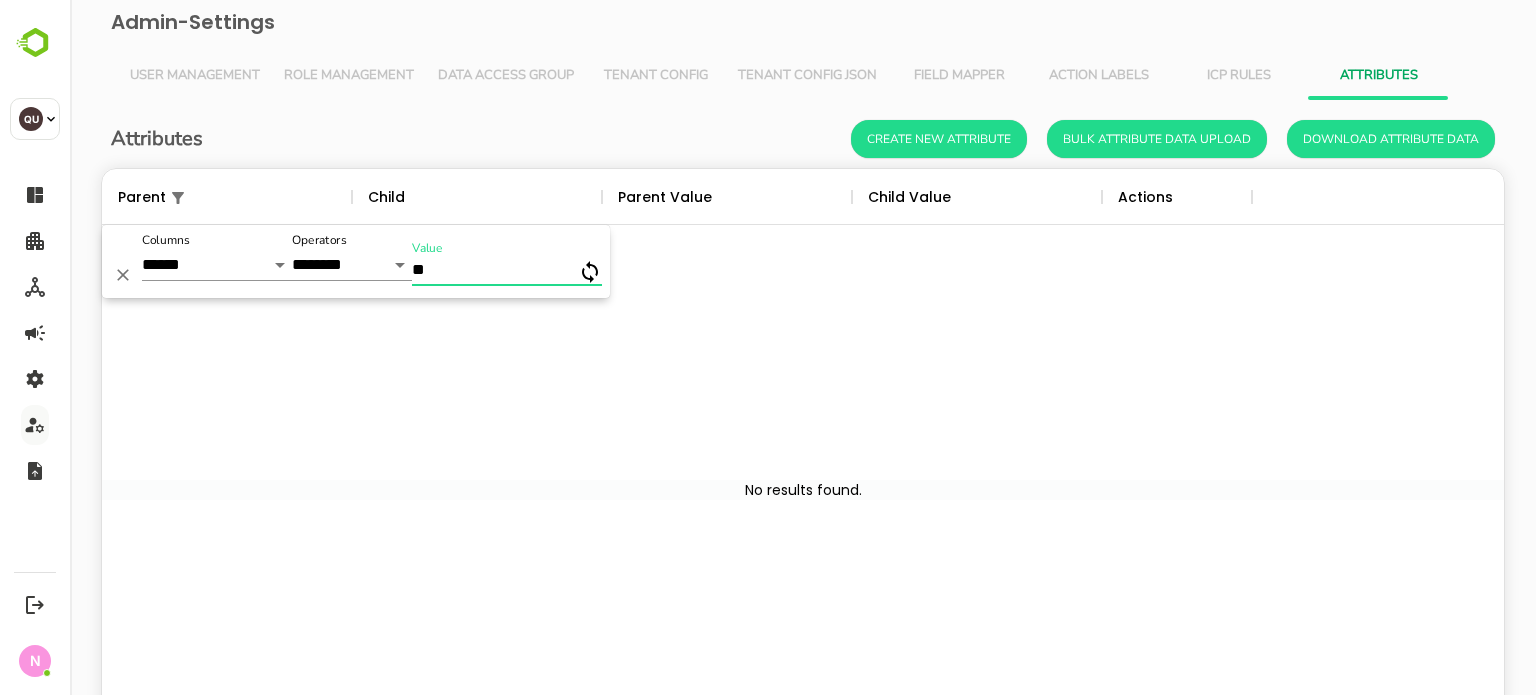 type on "*" 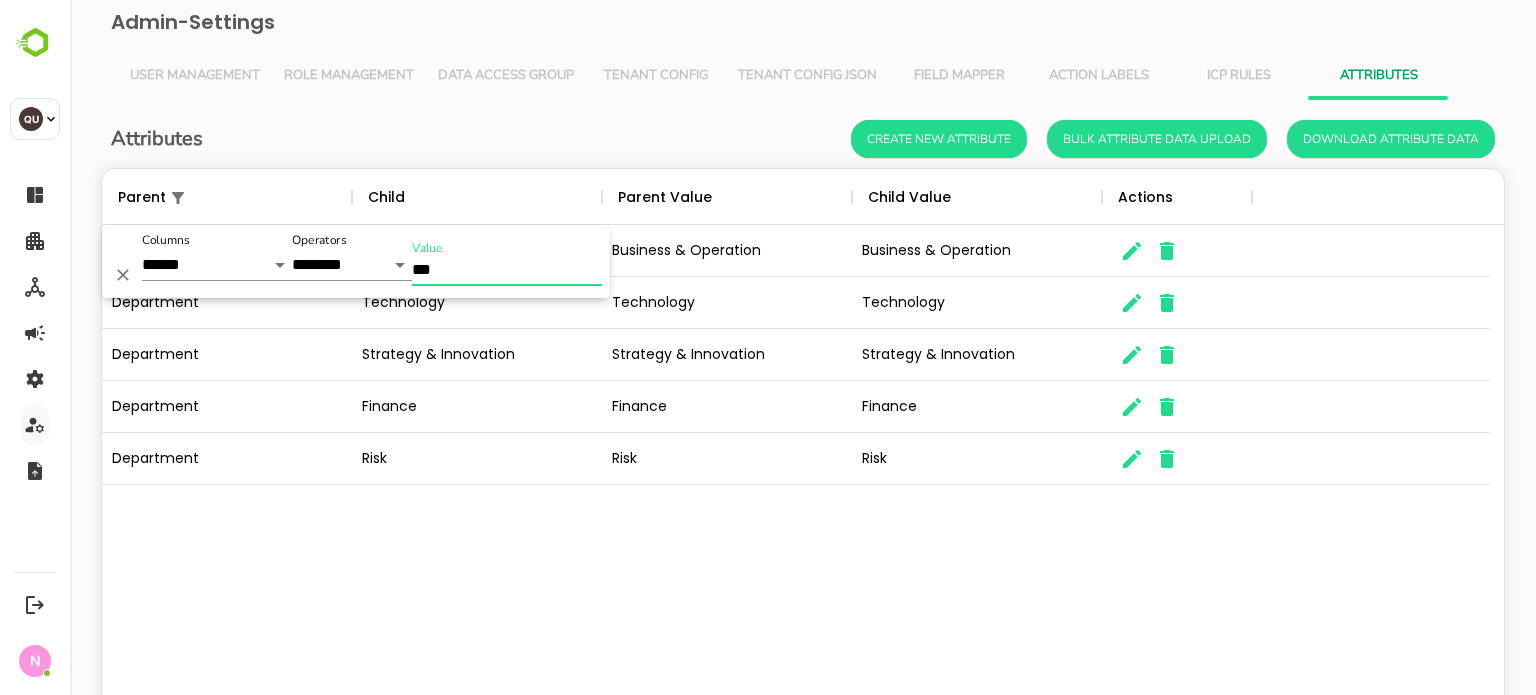 type on "***" 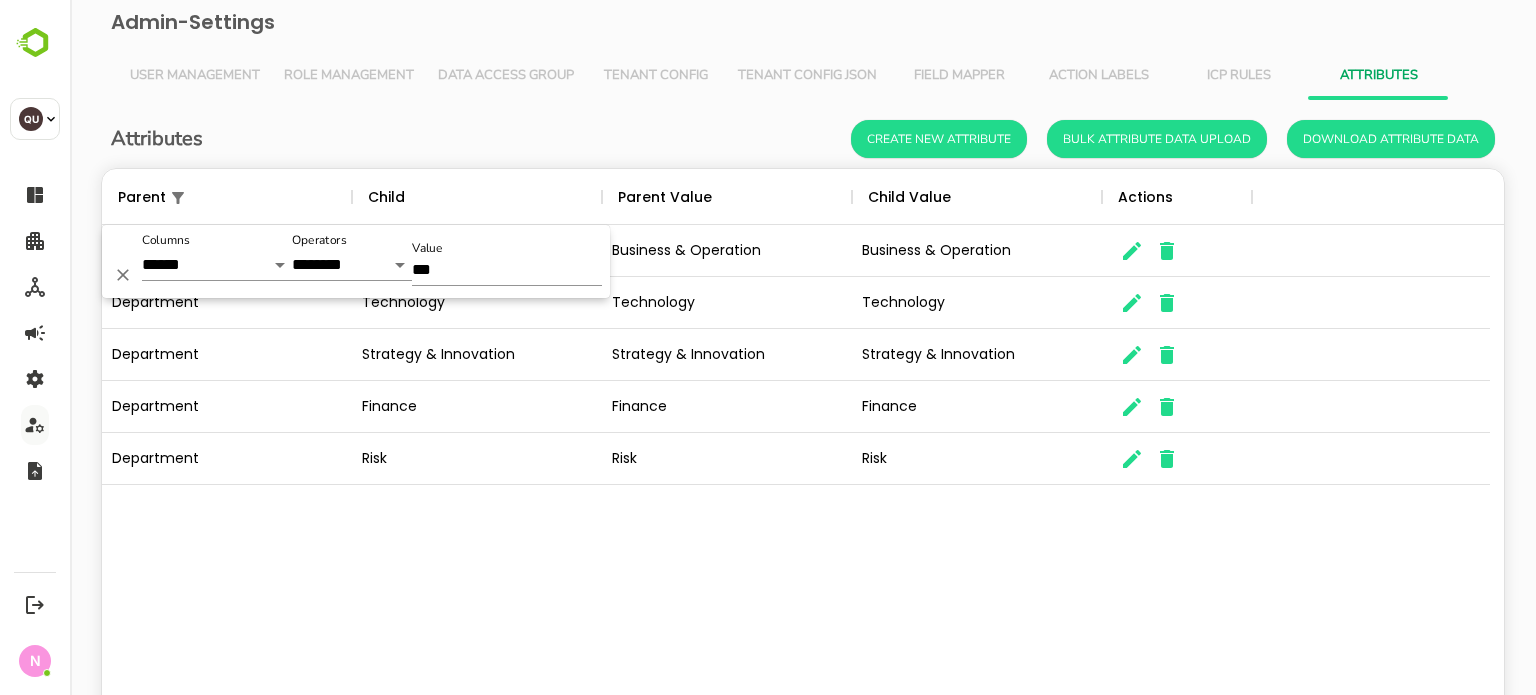 click on "Department Business & Operation Business & Operation Business & Operation Department Technology Technology Technology Department Strategy & Innovation Strategy & Innovation Strategy & Innovation Department Finance Finance Finance Department Risk Risk Risk" at bounding box center [803, 490] 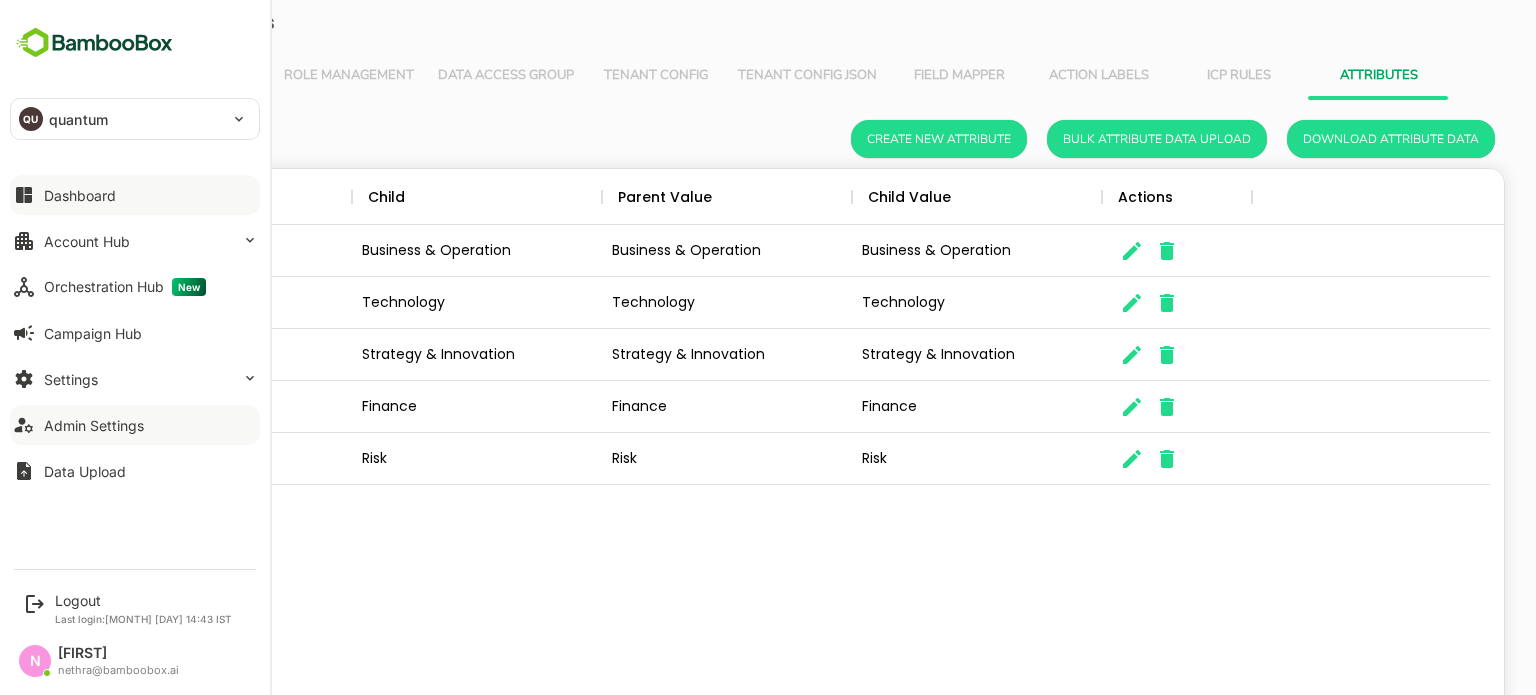 click on "Dashboard" at bounding box center [135, 195] 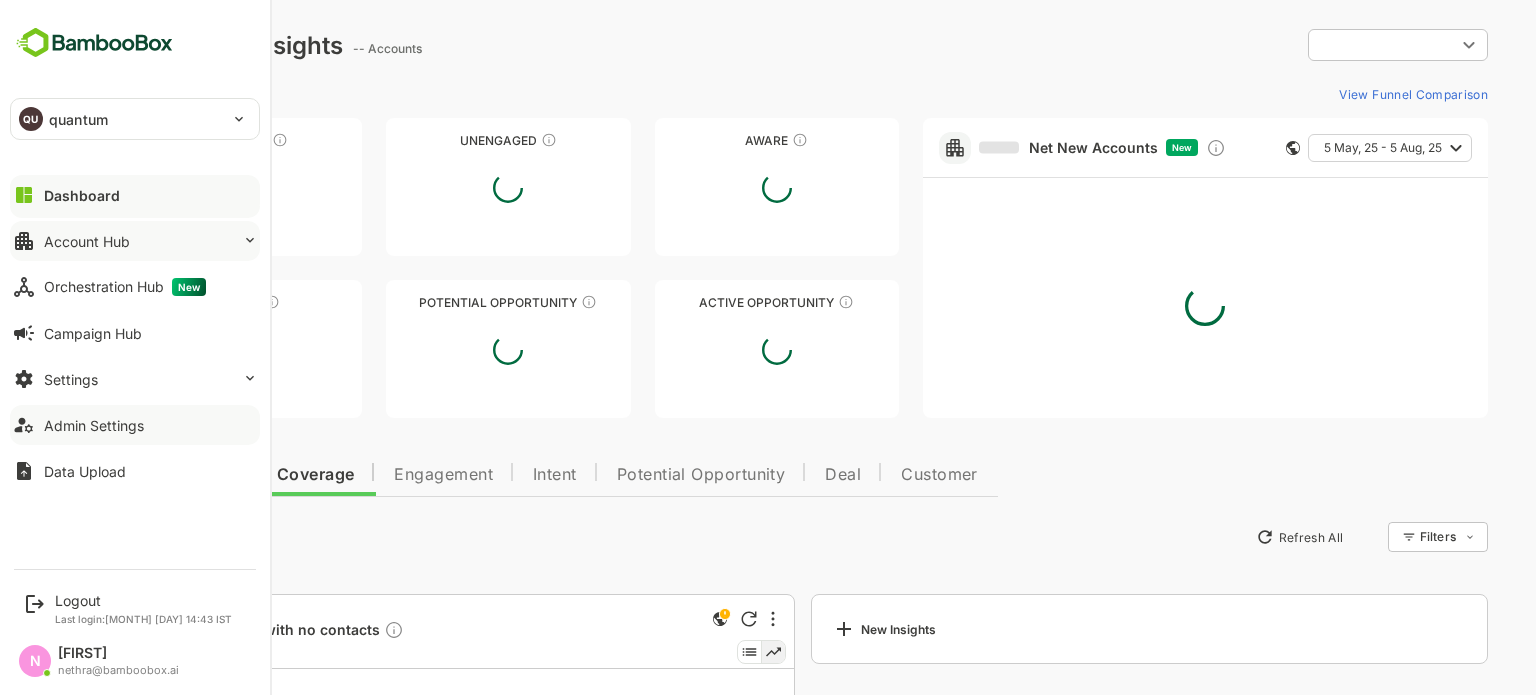 click on "Account Hub" at bounding box center (135, 241) 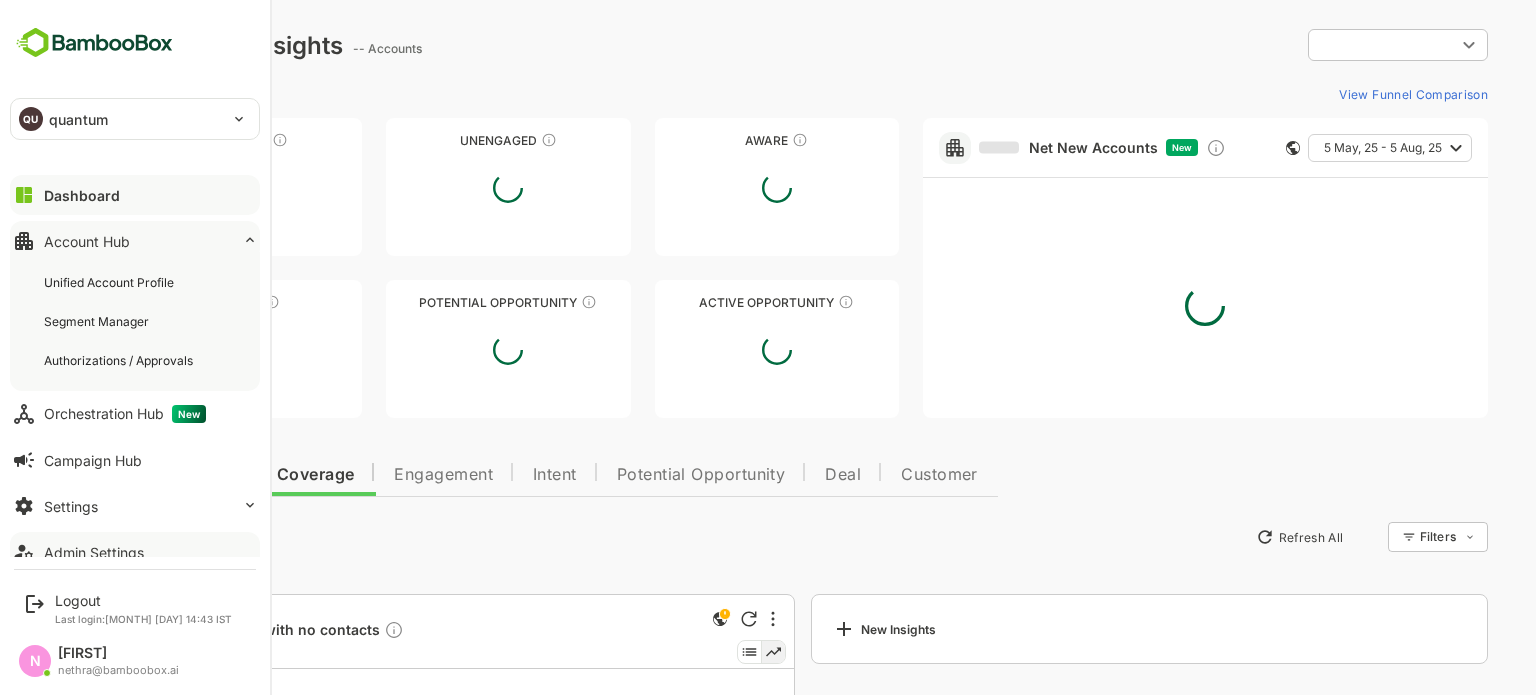 type on "**********" 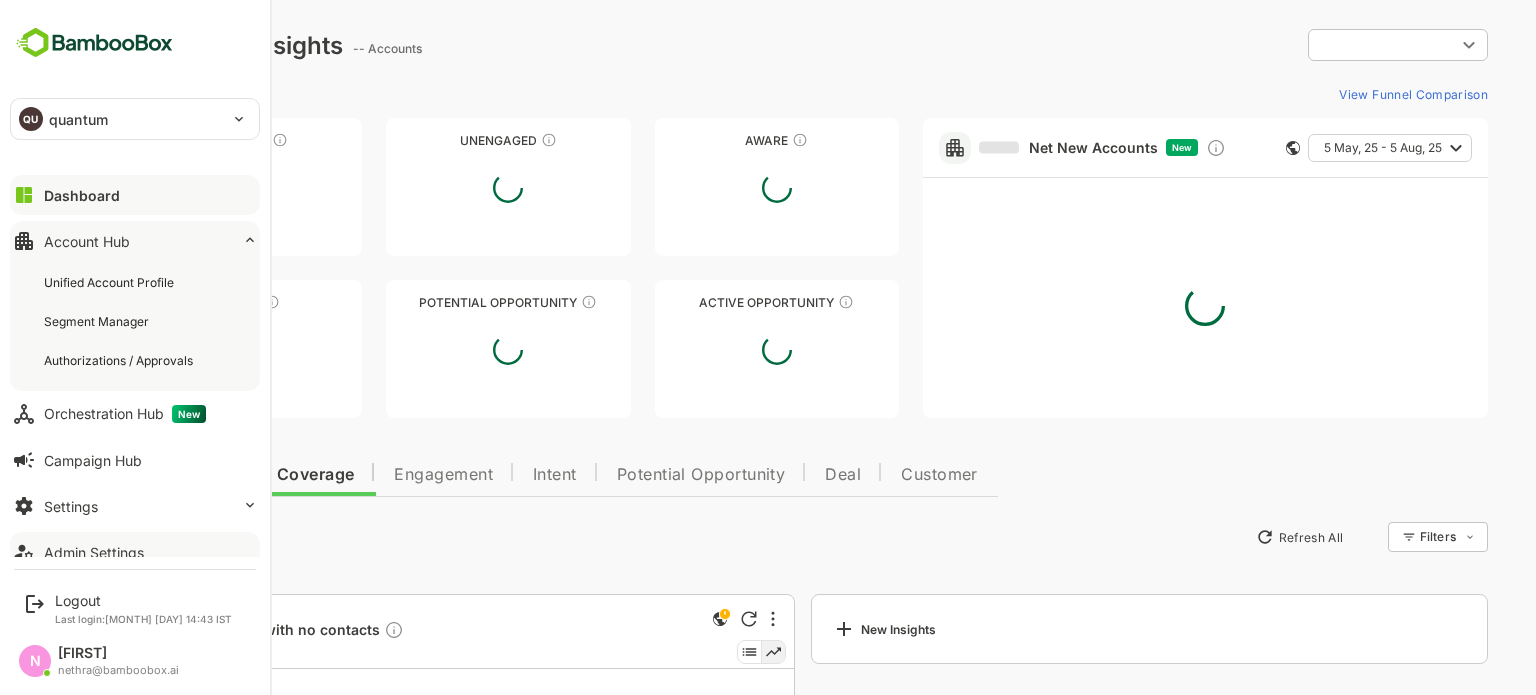 scroll, scrollTop: 0, scrollLeft: 0, axis: both 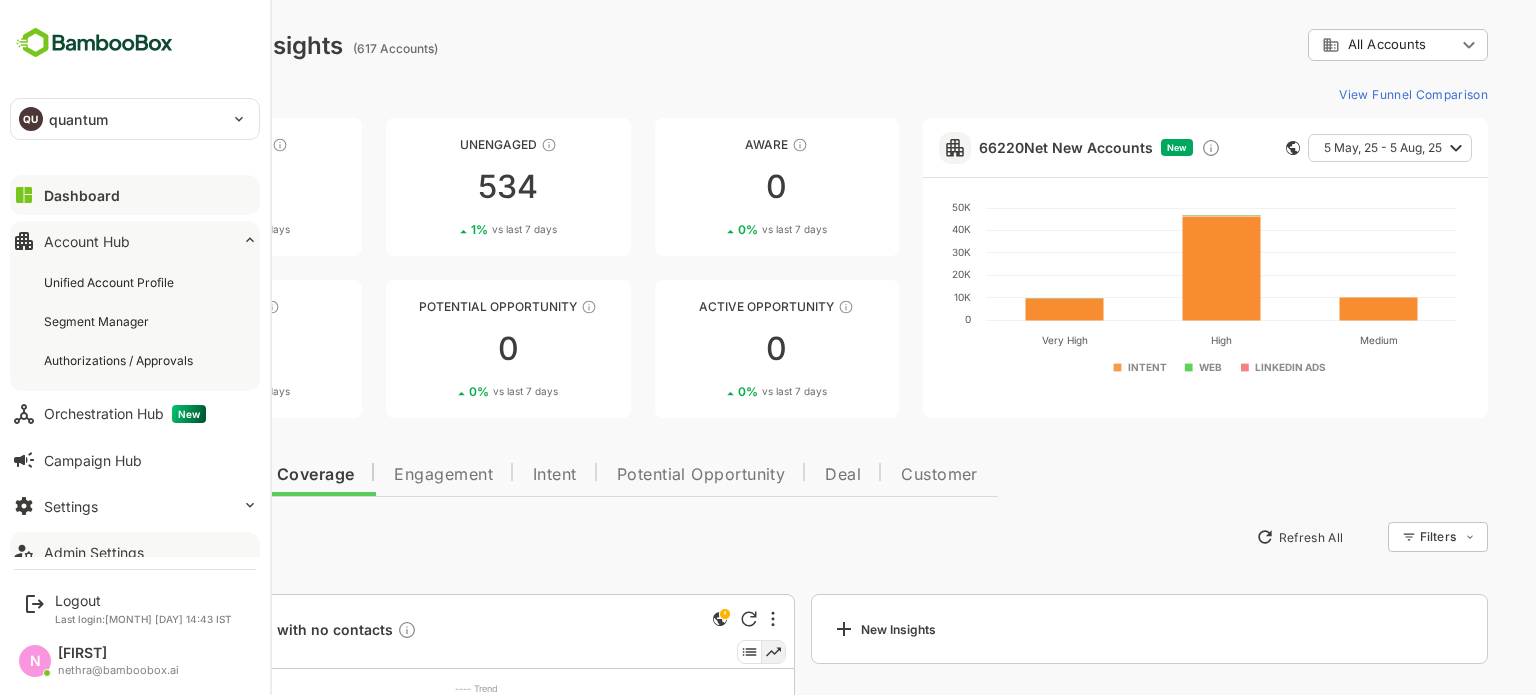 click on "Dashboard" at bounding box center [135, 195] 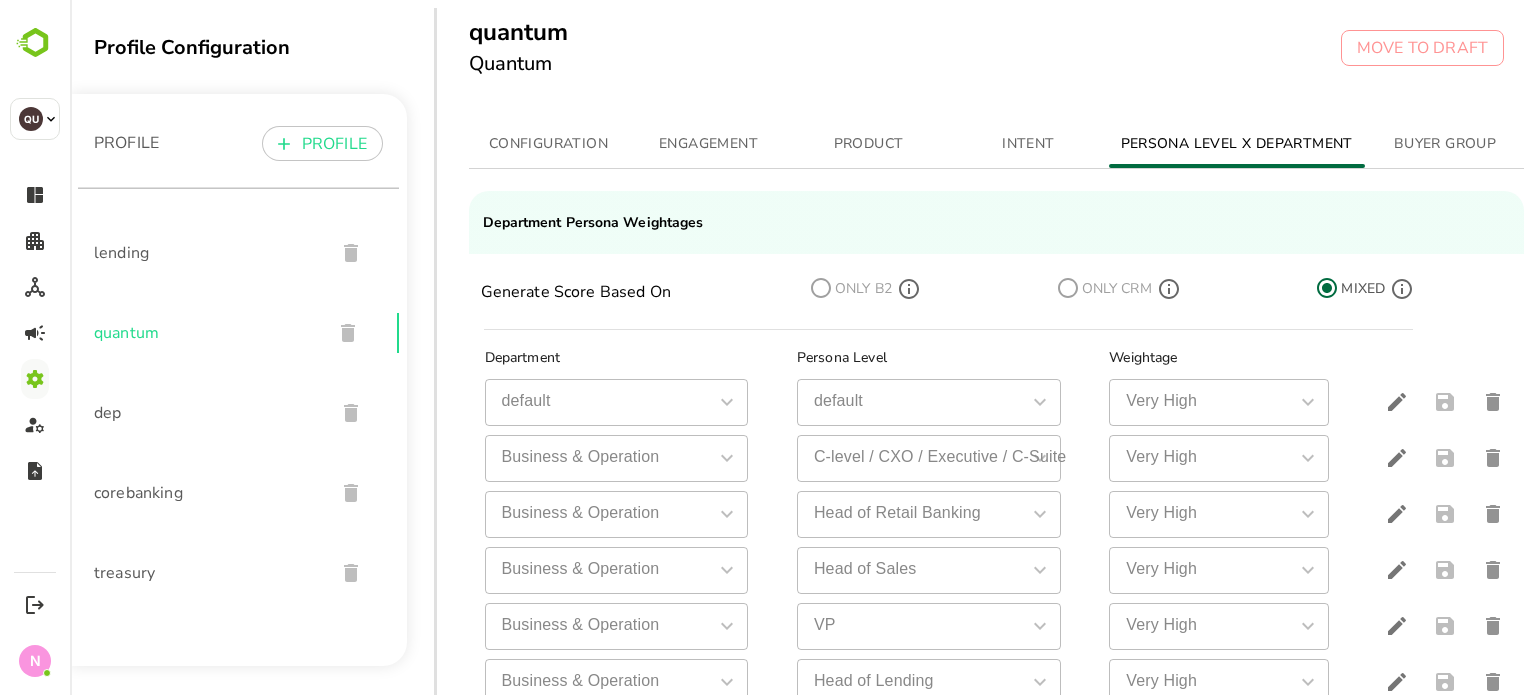 scroll, scrollTop: 0, scrollLeft: 0, axis: both 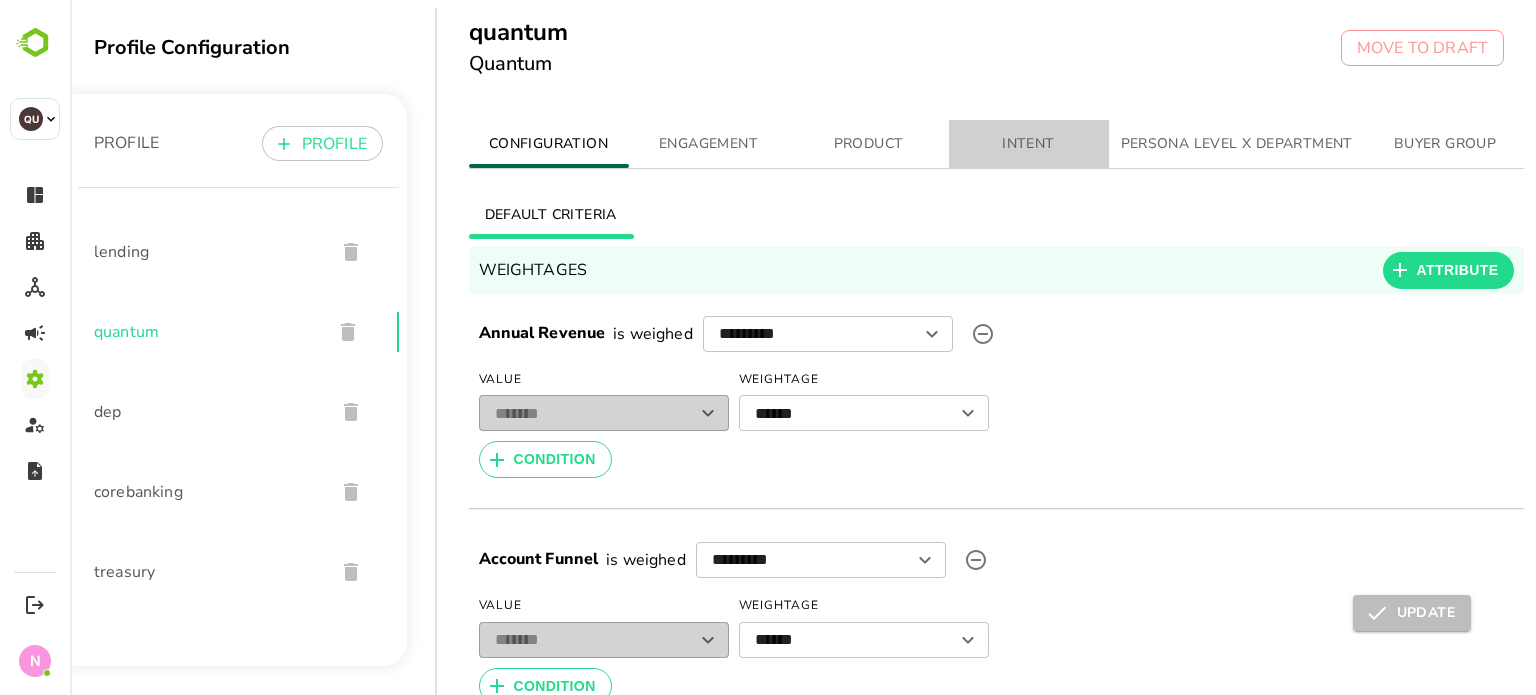 click on "INTENT" at bounding box center (1029, 144) 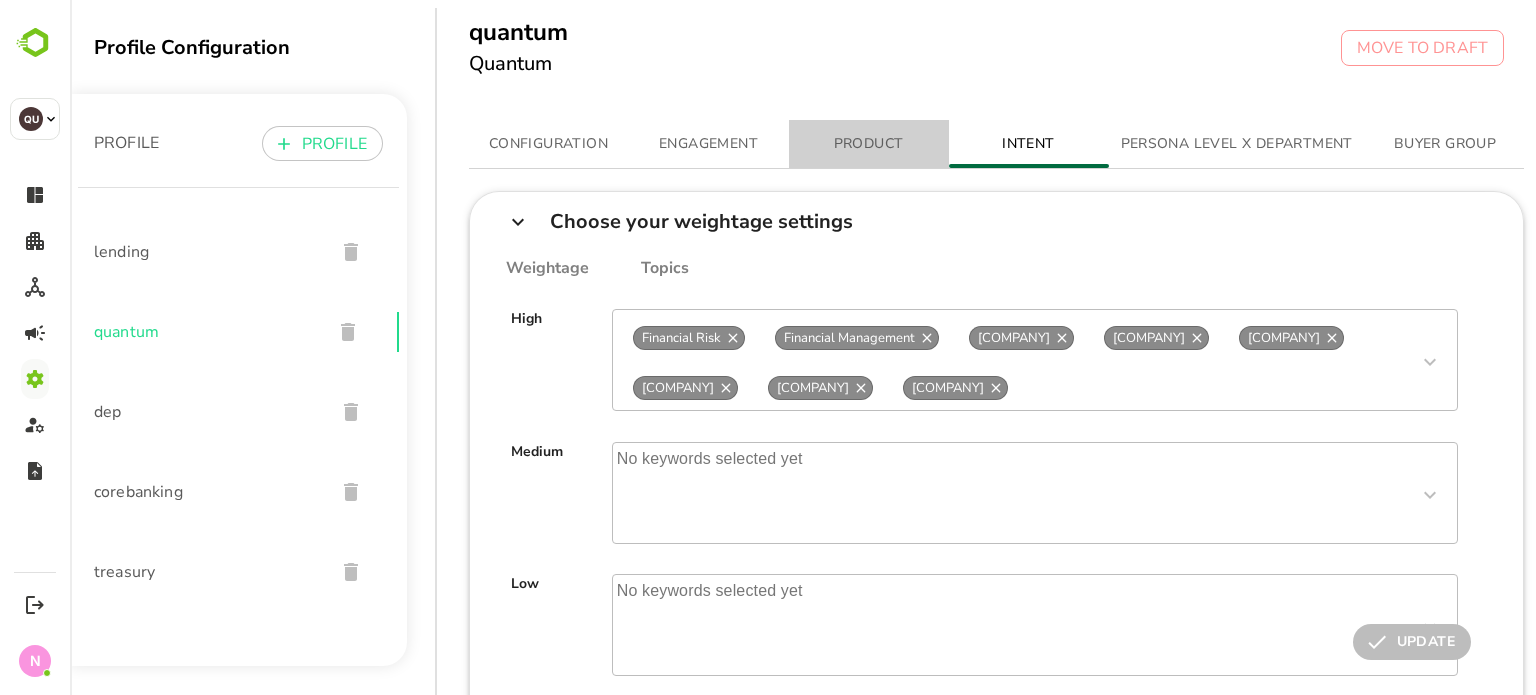 click on "PRODUCT" at bounding box center [869, 144] 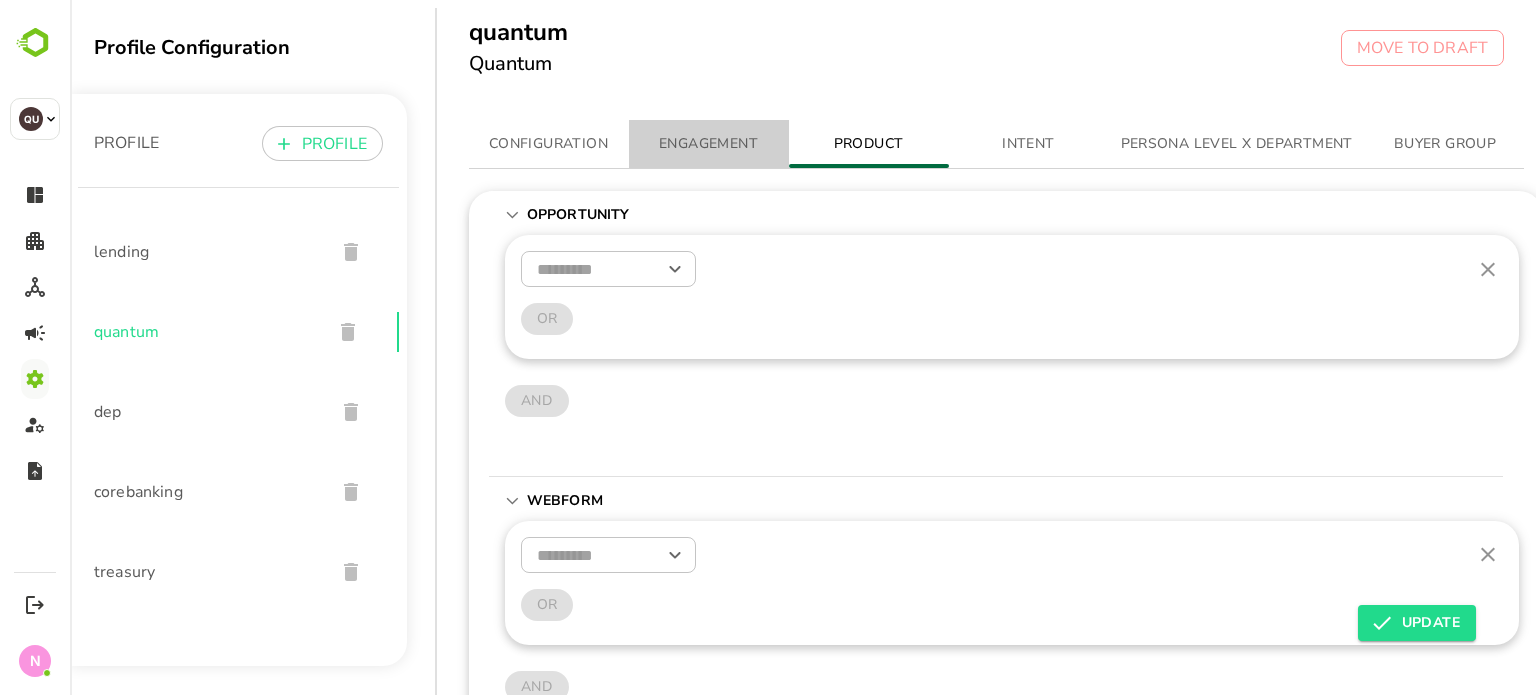 click on "ENGAGEMENT" at bounding box center [709, 144] 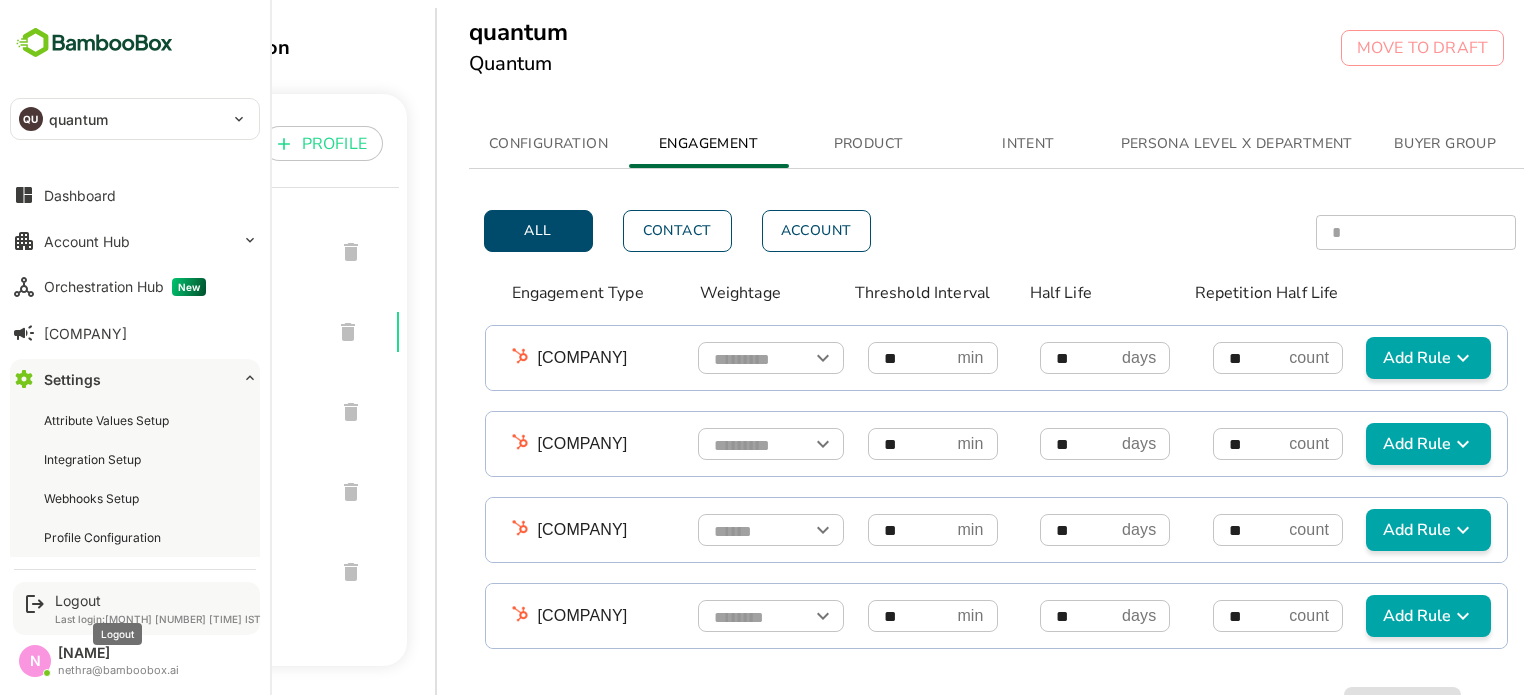 click on "Logout" at bounding box center (158, 600) 